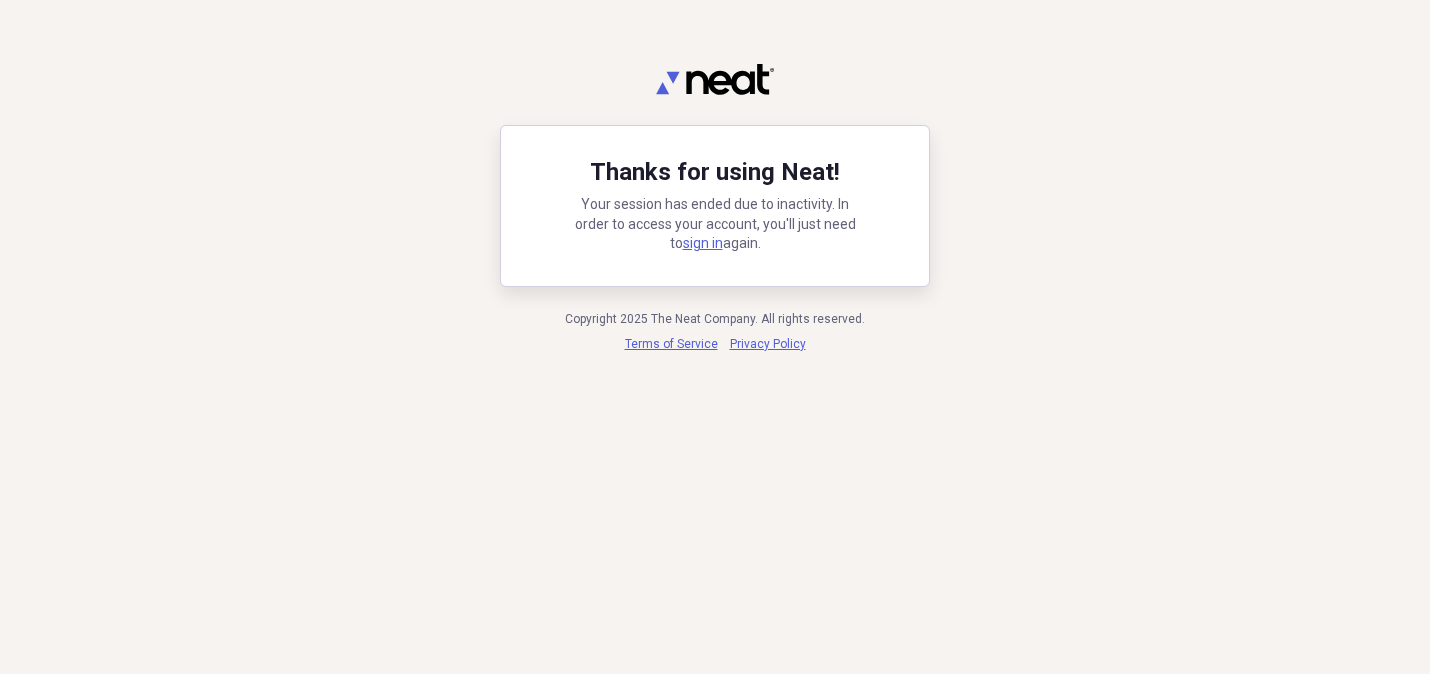 scroll, scrollTop: 0, scrollLeft: 0, axis: both 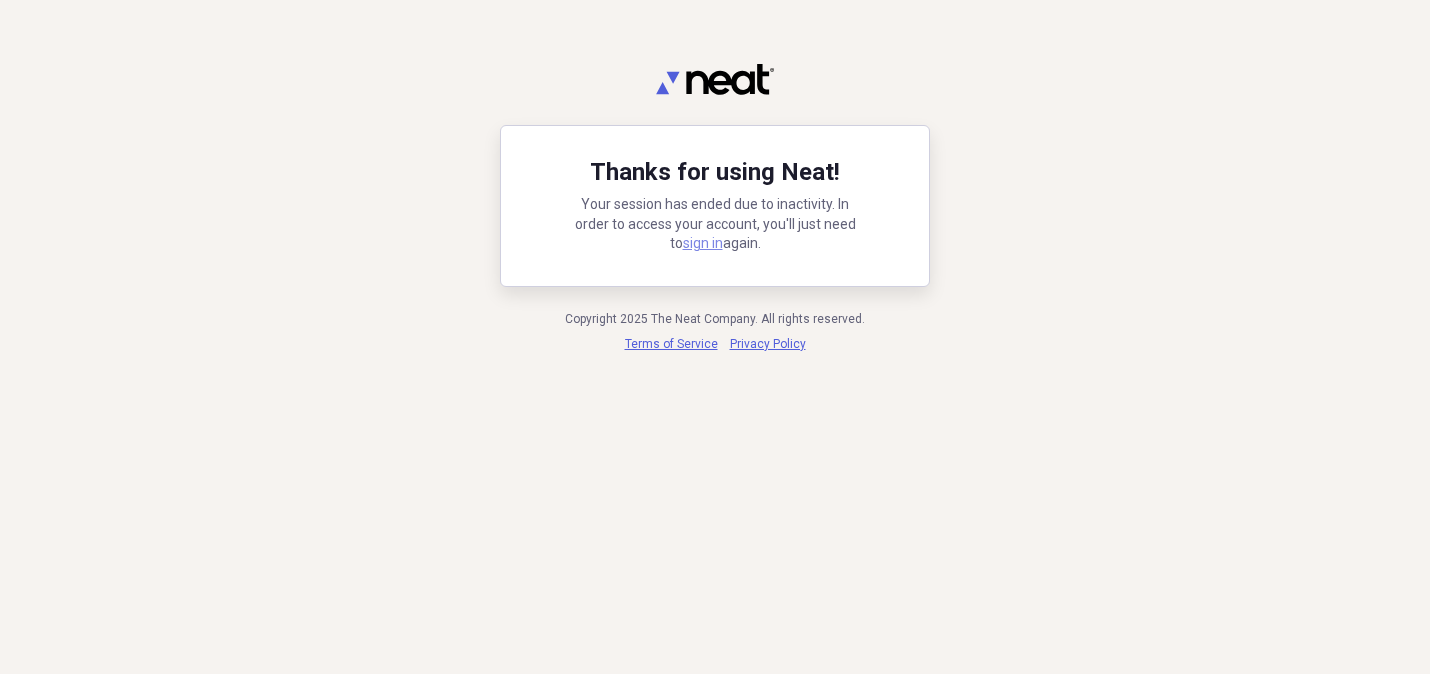 click on "sign in" at bounding box center [703, 243] 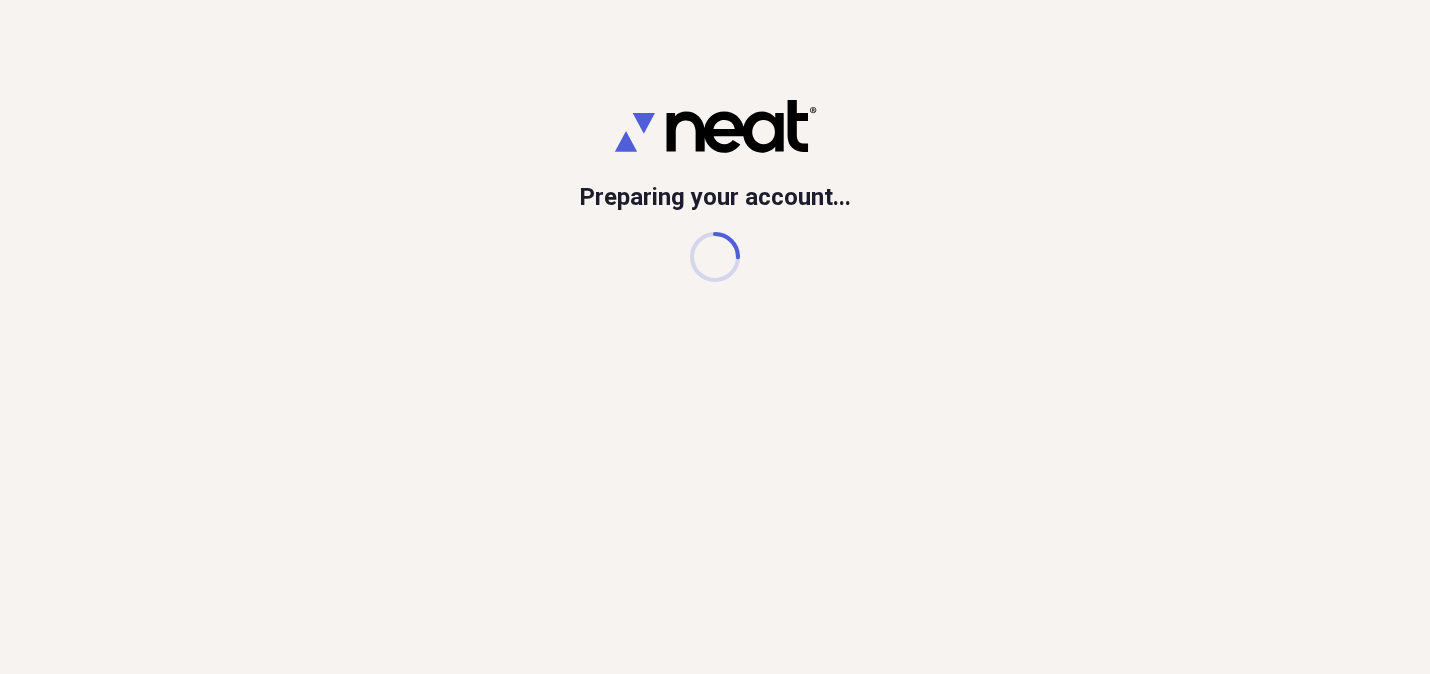 scroll, scrollTop: 0, scrollLeft: 0, axis: both 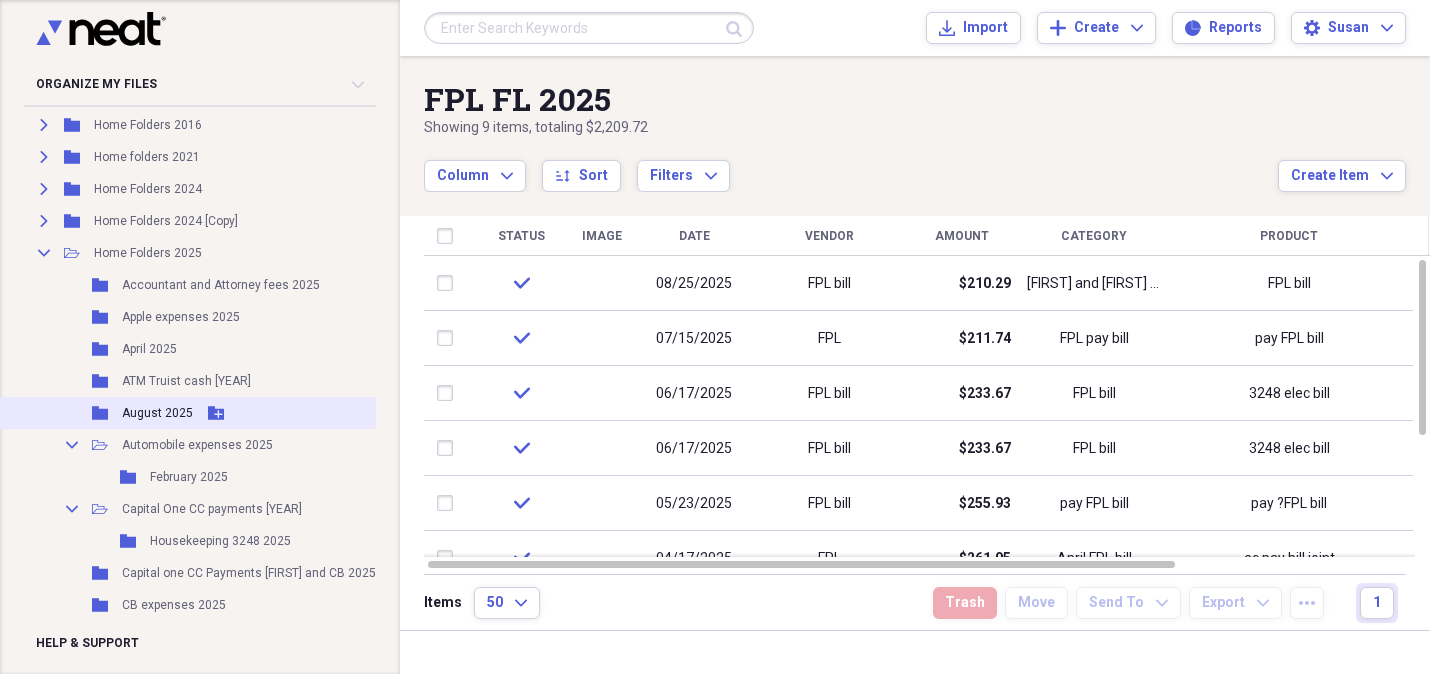 click on "August 2025" at bounding box center [157, 413] 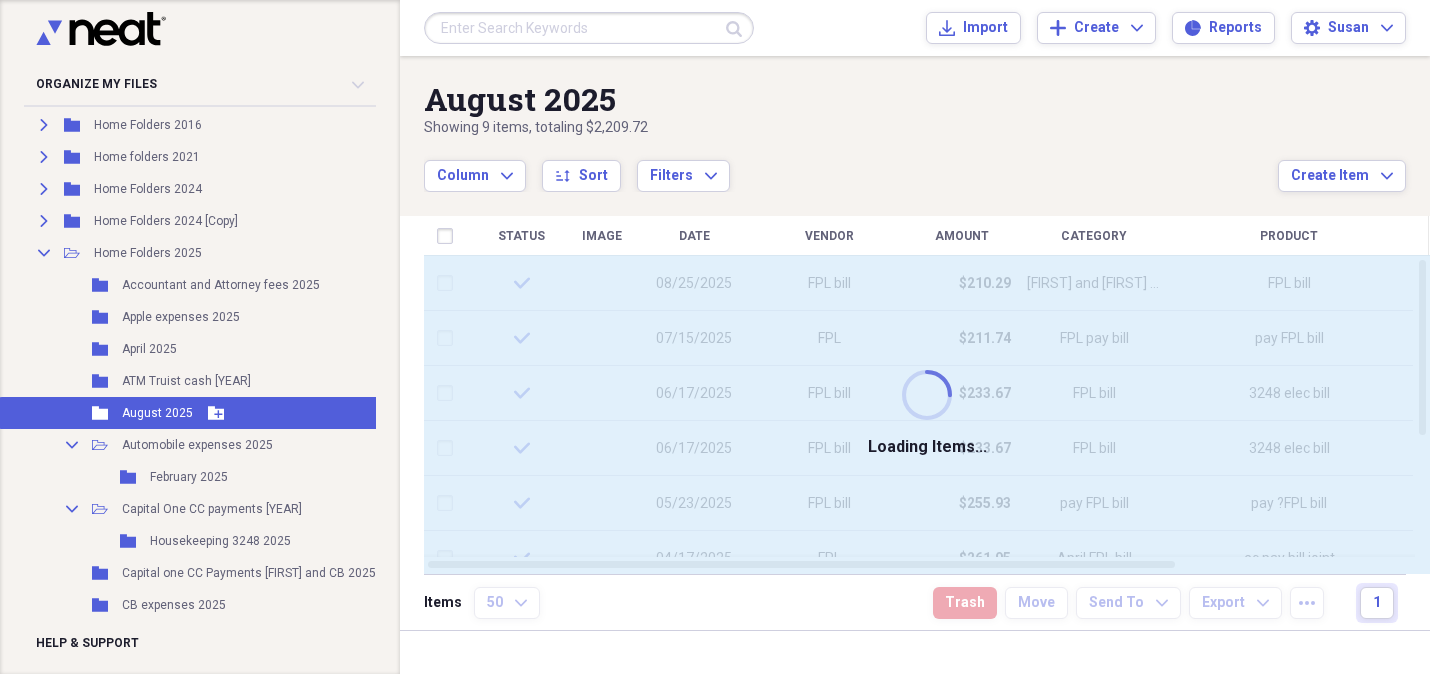 click on "August 2025" at bounding box center [157, 413] 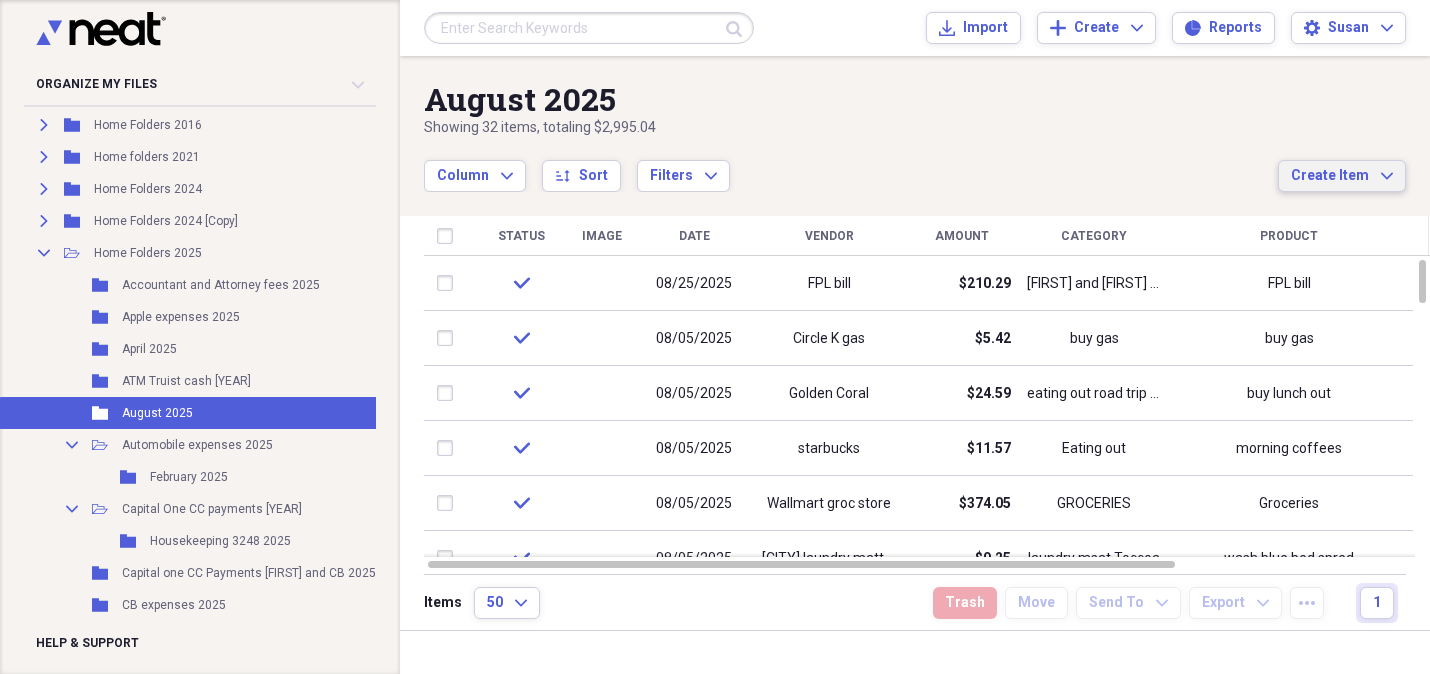 click on "Create Item" at bounding box center (1330, 176) 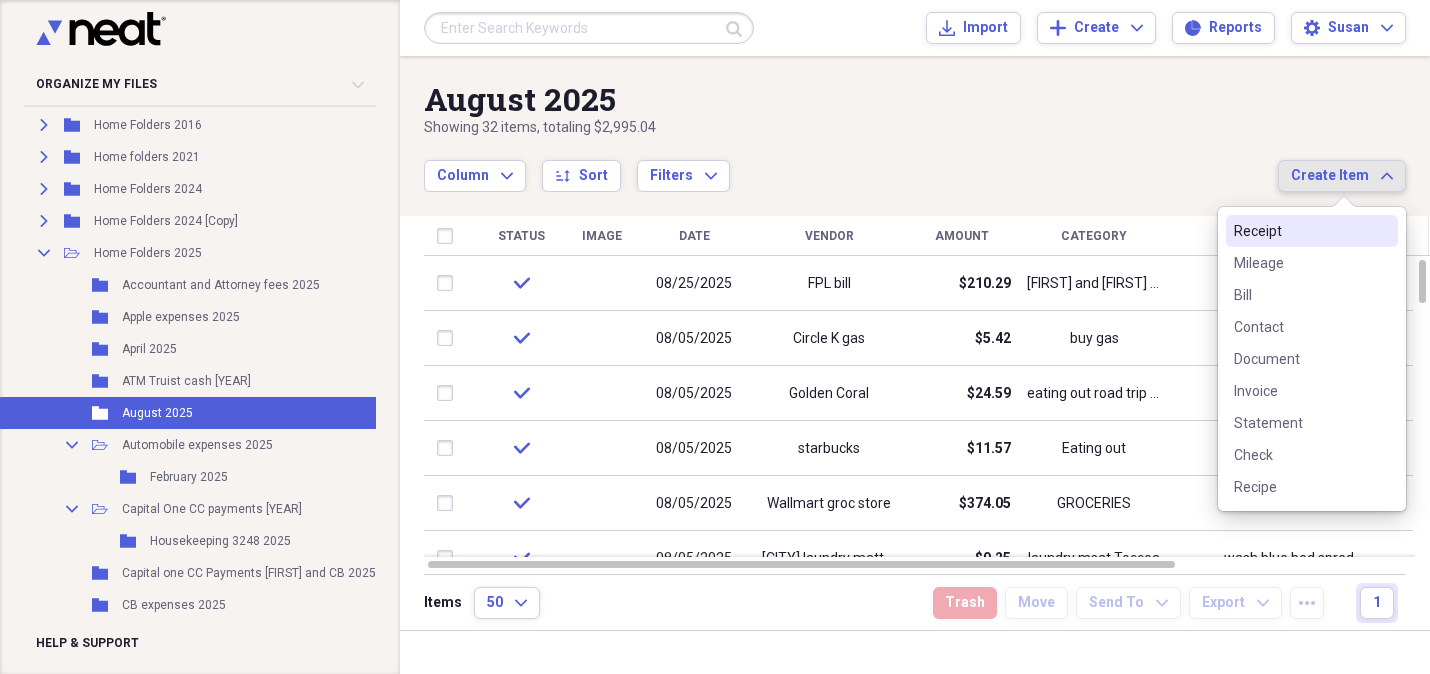 click on "Receipt" at bounding box center (1300, 231) 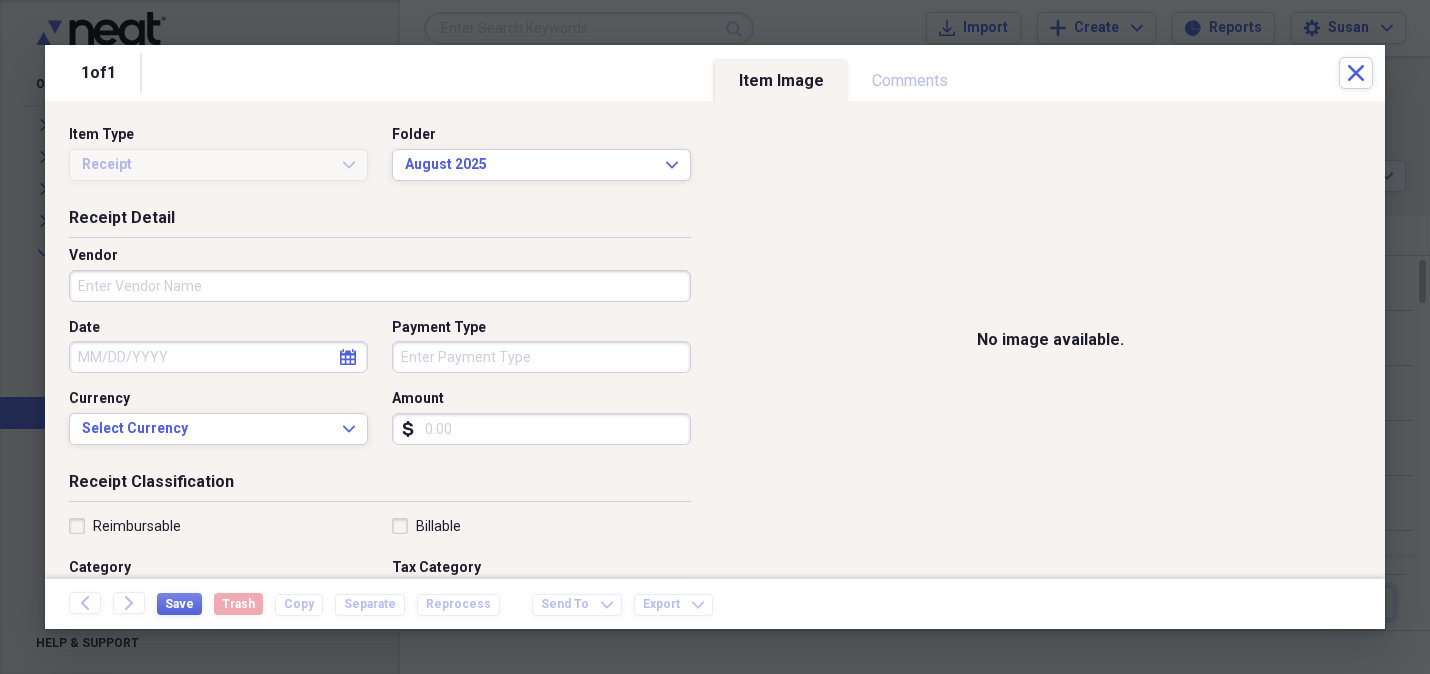 drag, startPoint x: 110, startPoint y: 280, endPoint x: 439, endPoint y: 244, distance: 330.96375 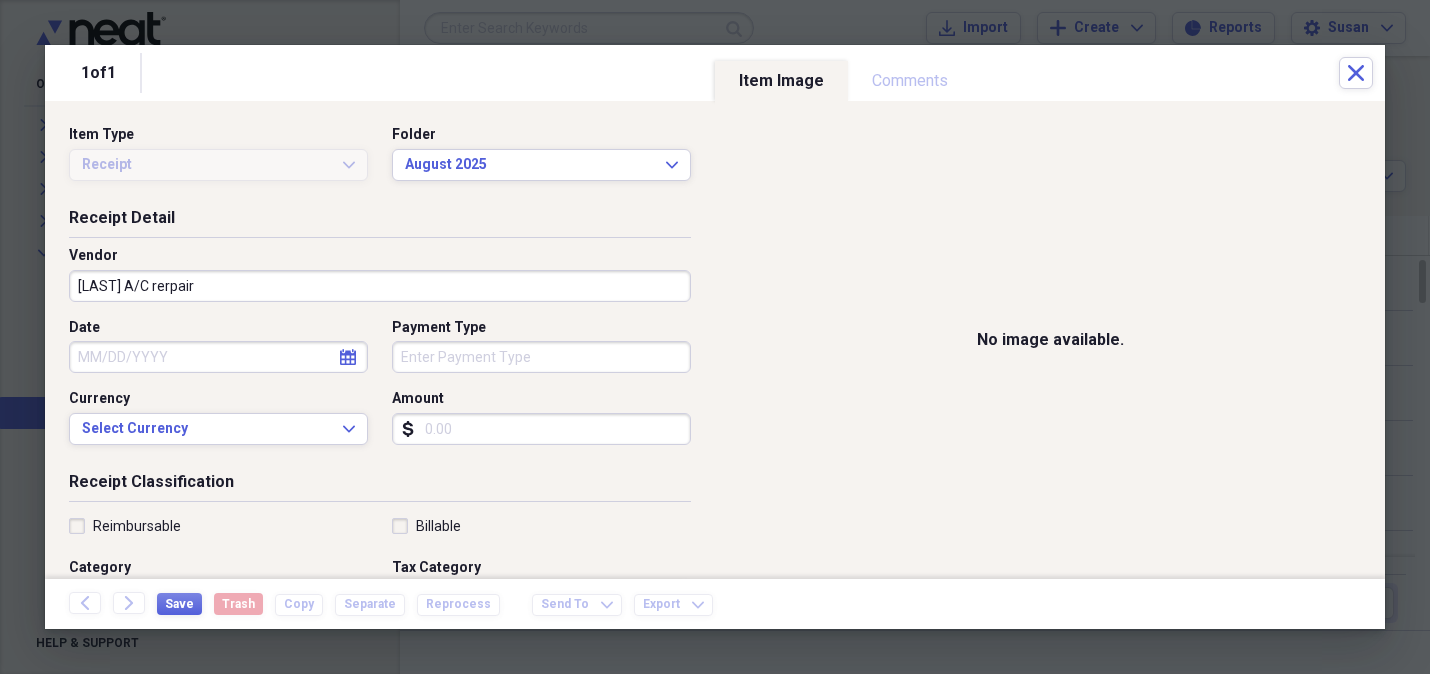 type on "[LAST] A/C rerpair" 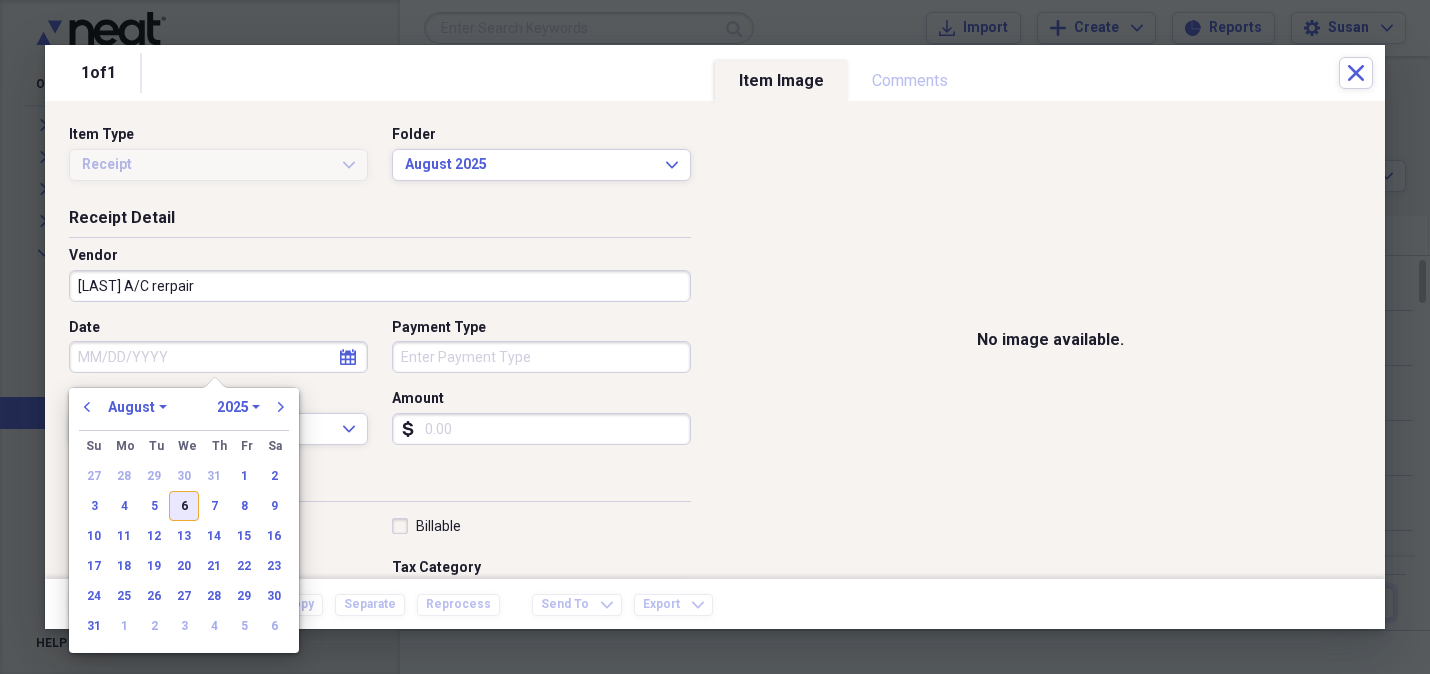 click on "6" at bounding box center (184, 506) 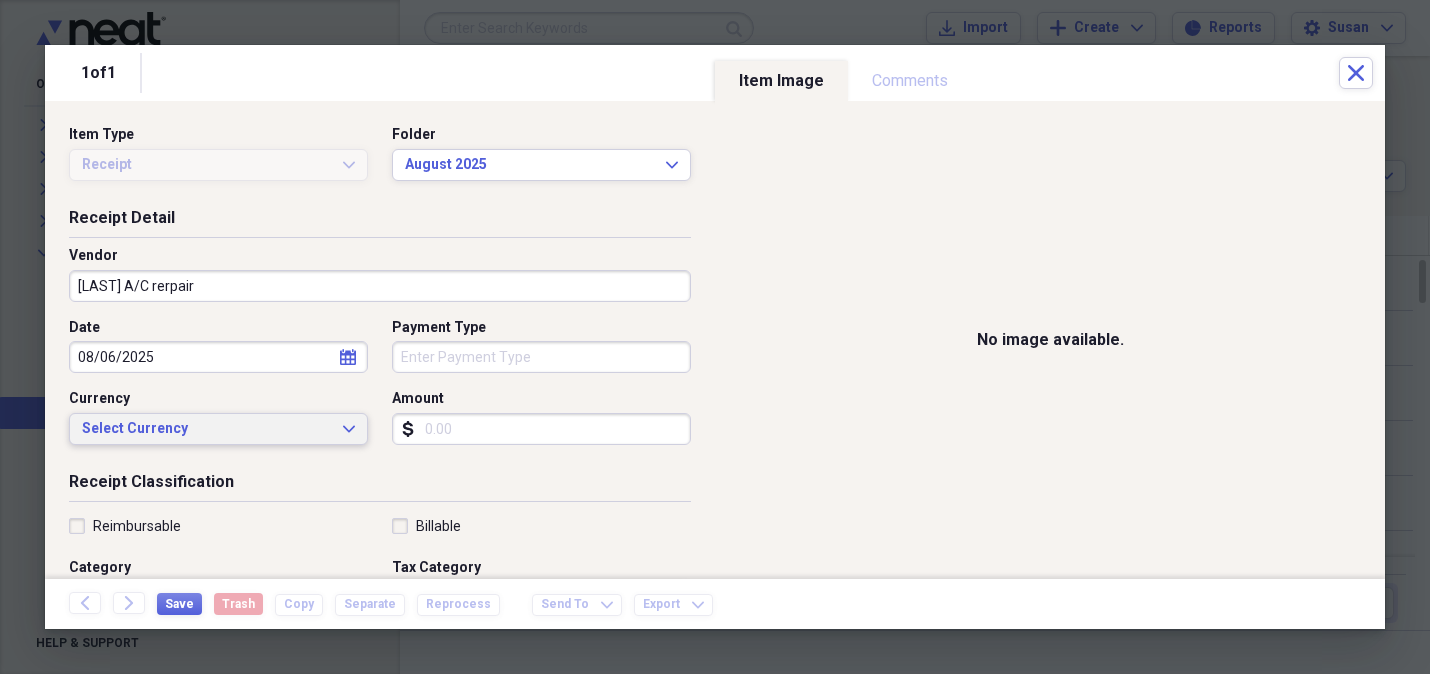 click on "Expand" 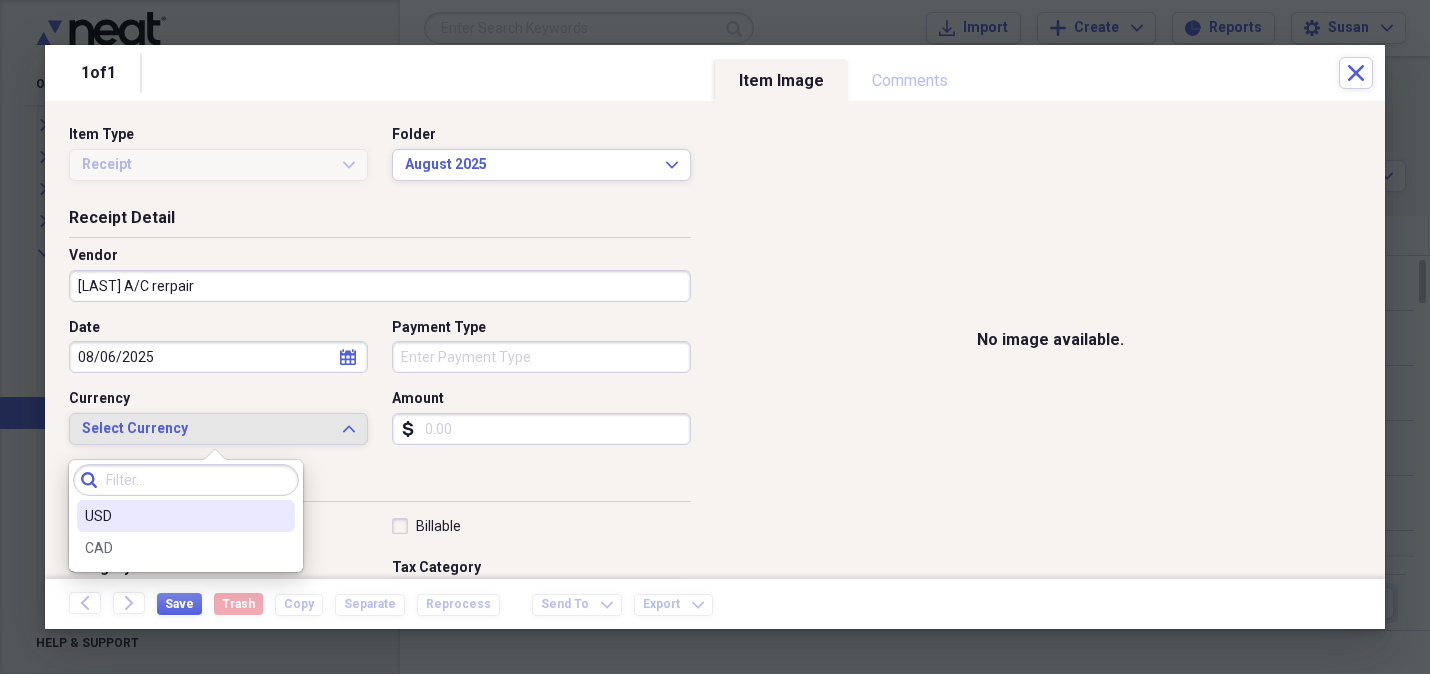 drag, startPoint x: 230, startPoint y: 522, endPoint x: 240, endPoint y: 503, distance: 21.470911 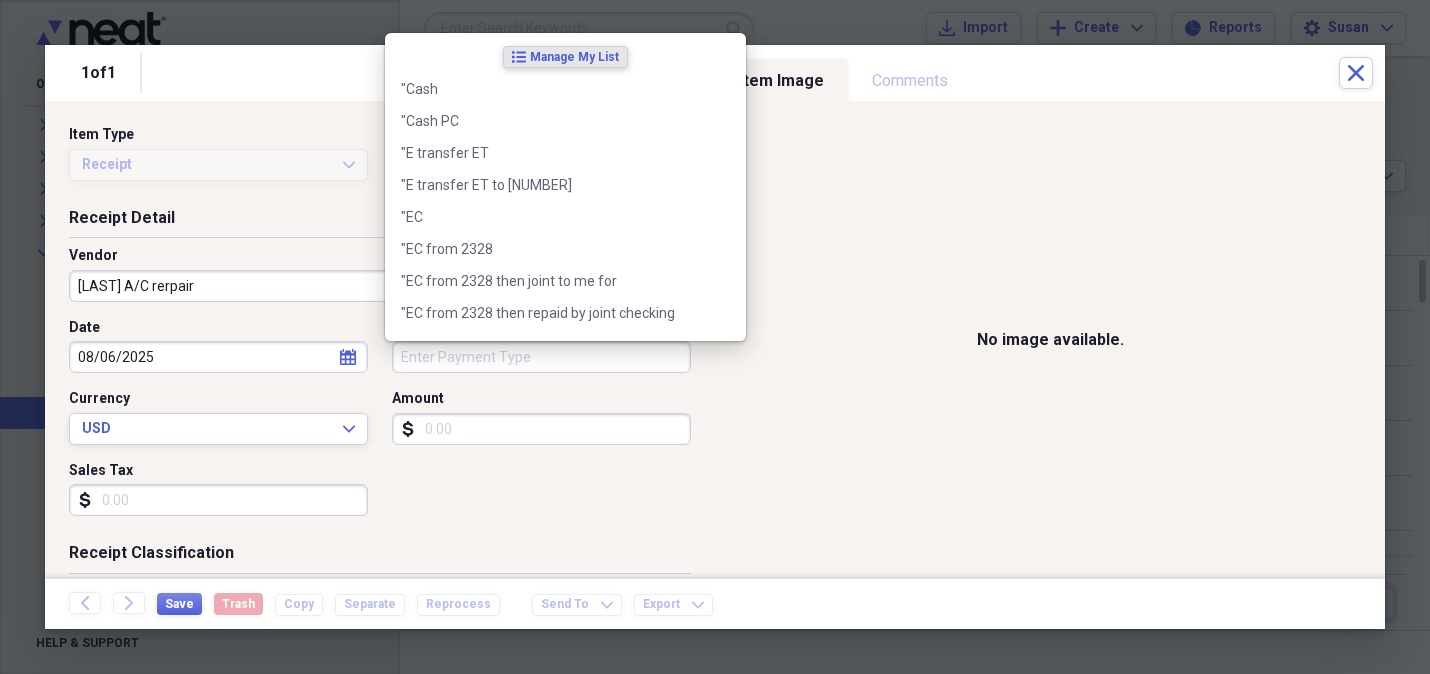 click on "Payment Type" at bounding box center [541, 357] 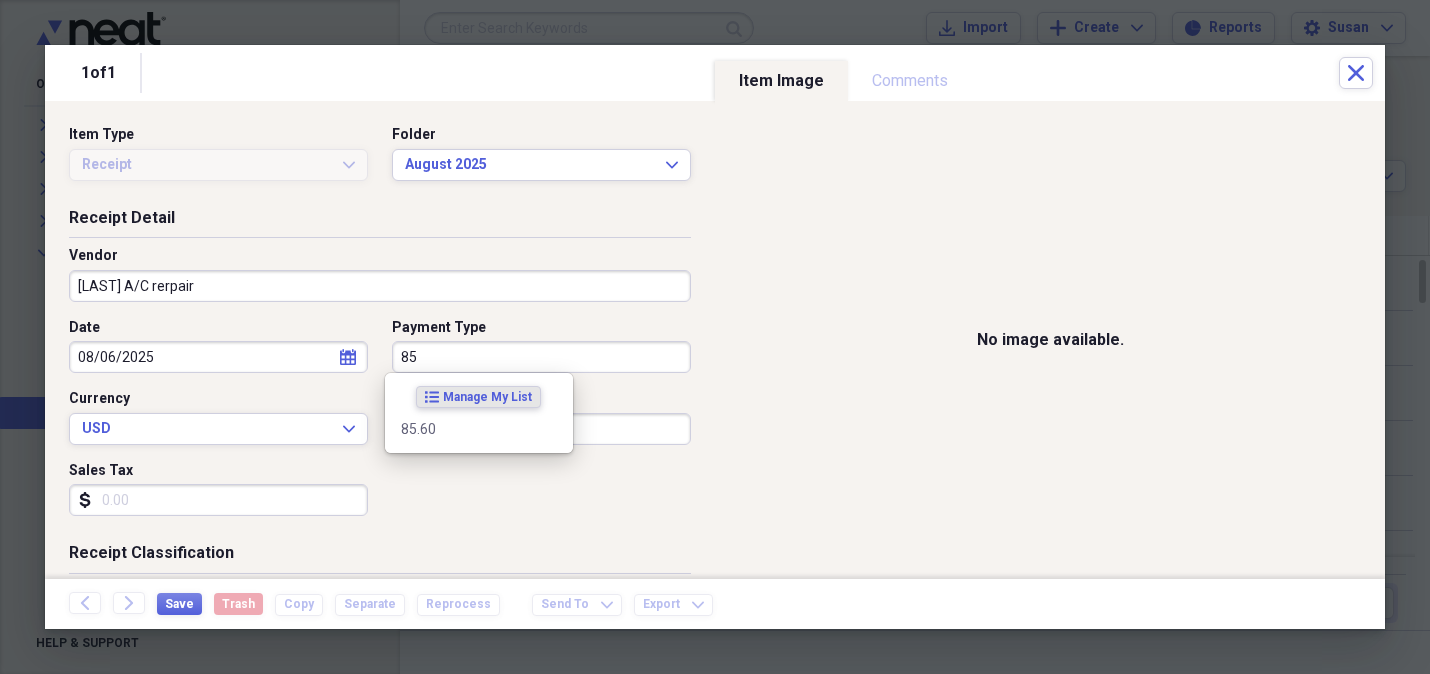 type on "8" 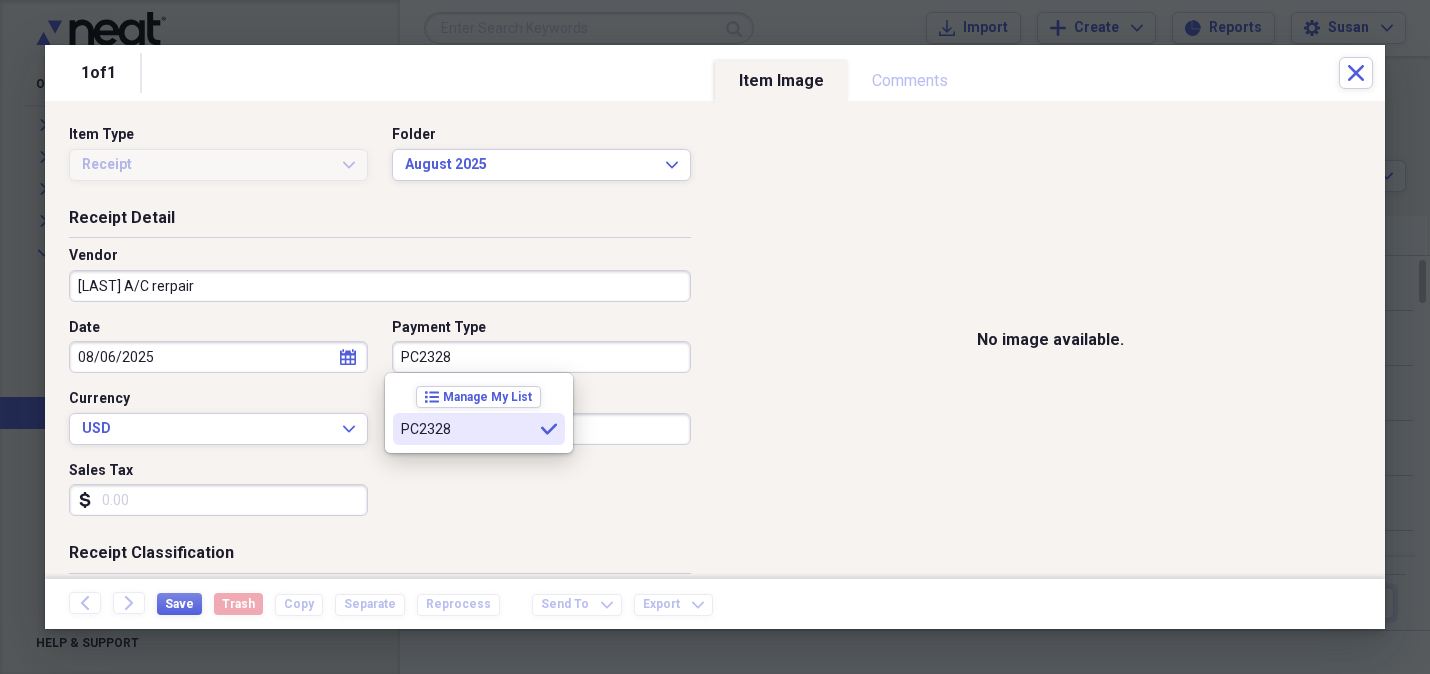 type on "PC2328" 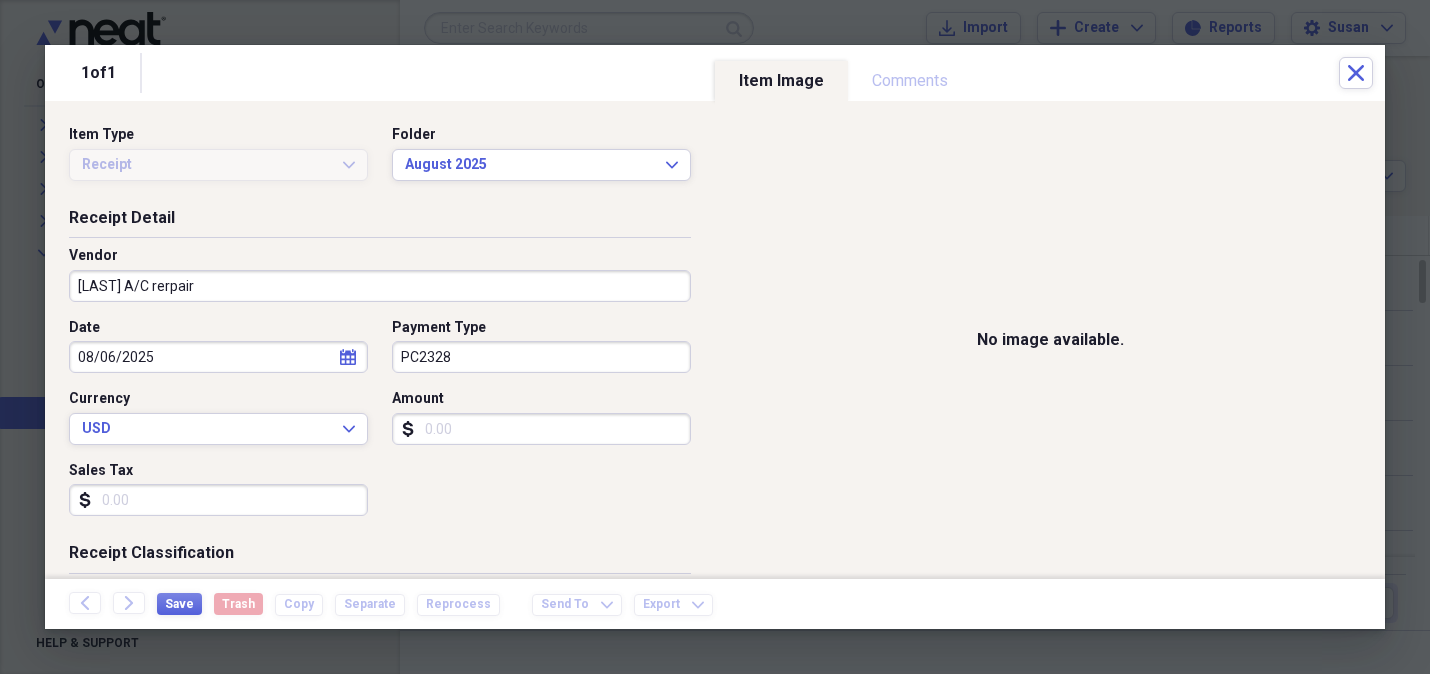 click on "Amount" at bounding box center [541, 429] 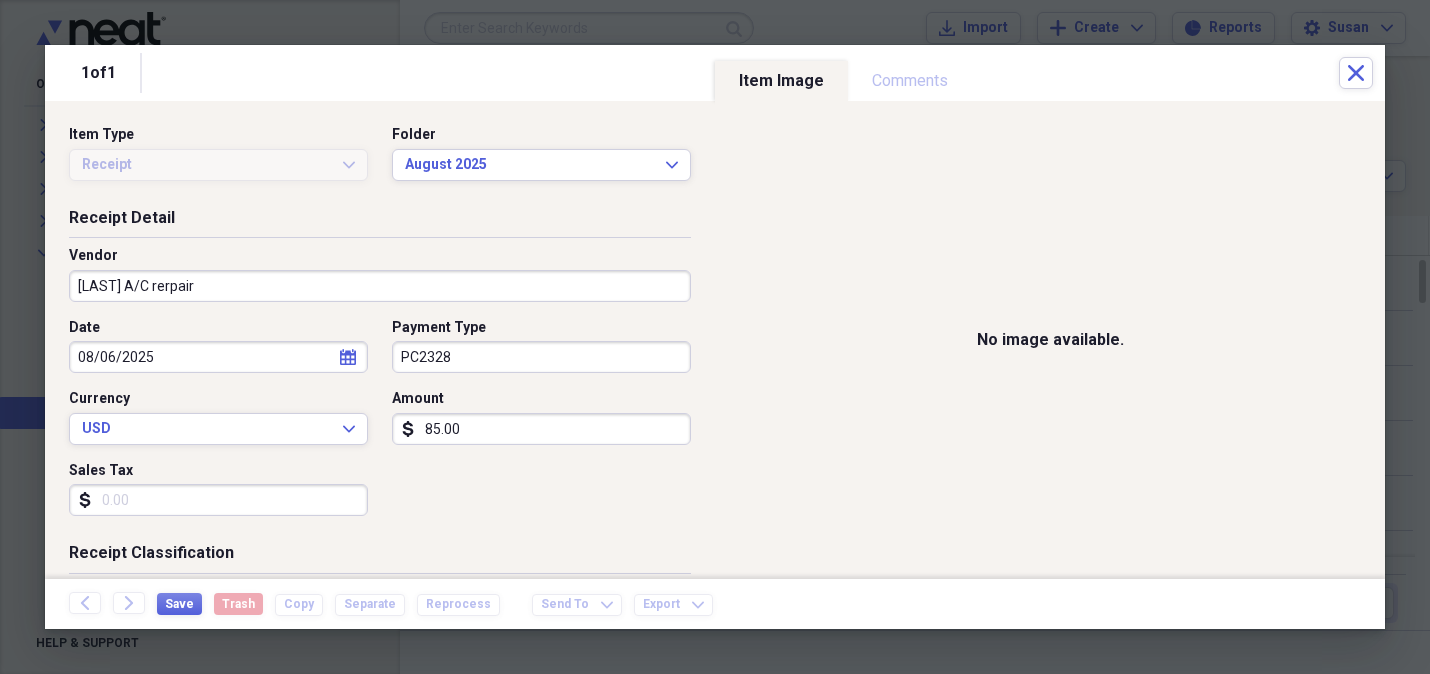 type on "85.00" 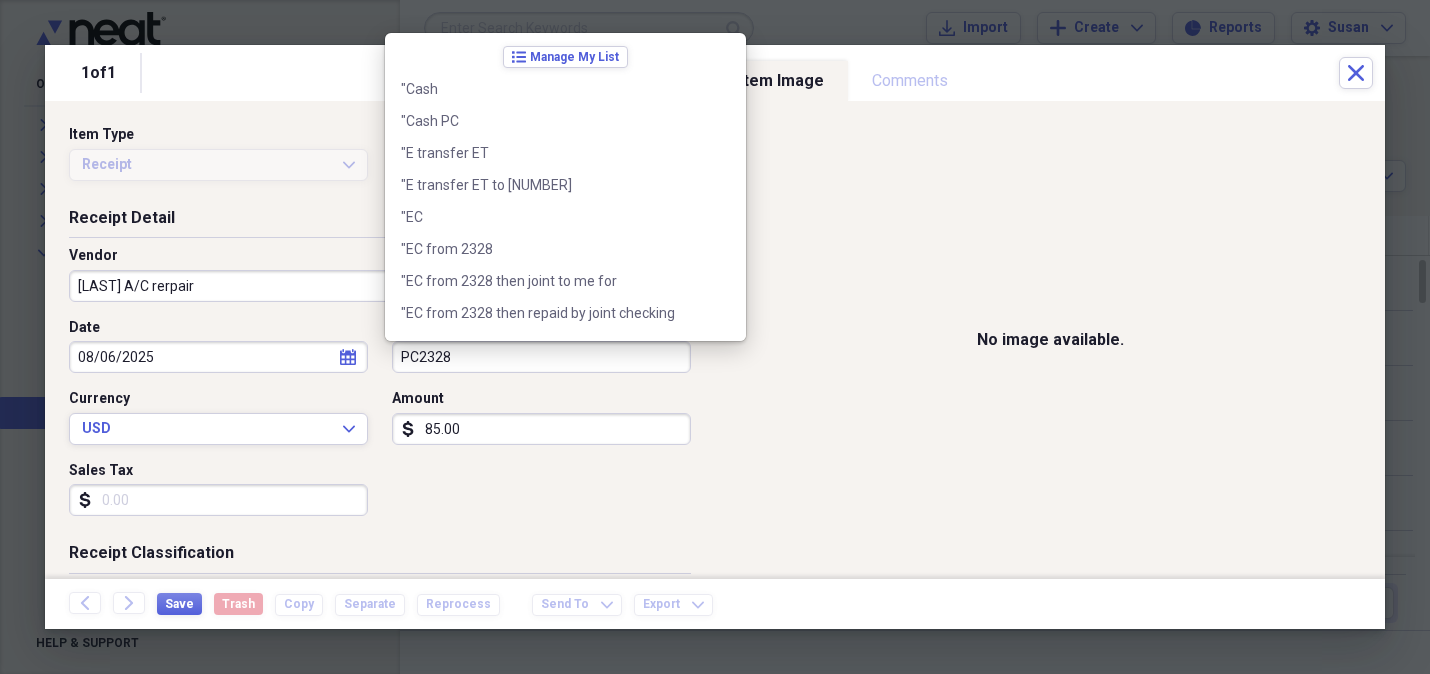 click on "PC2328" at bounding box center (541, 357) 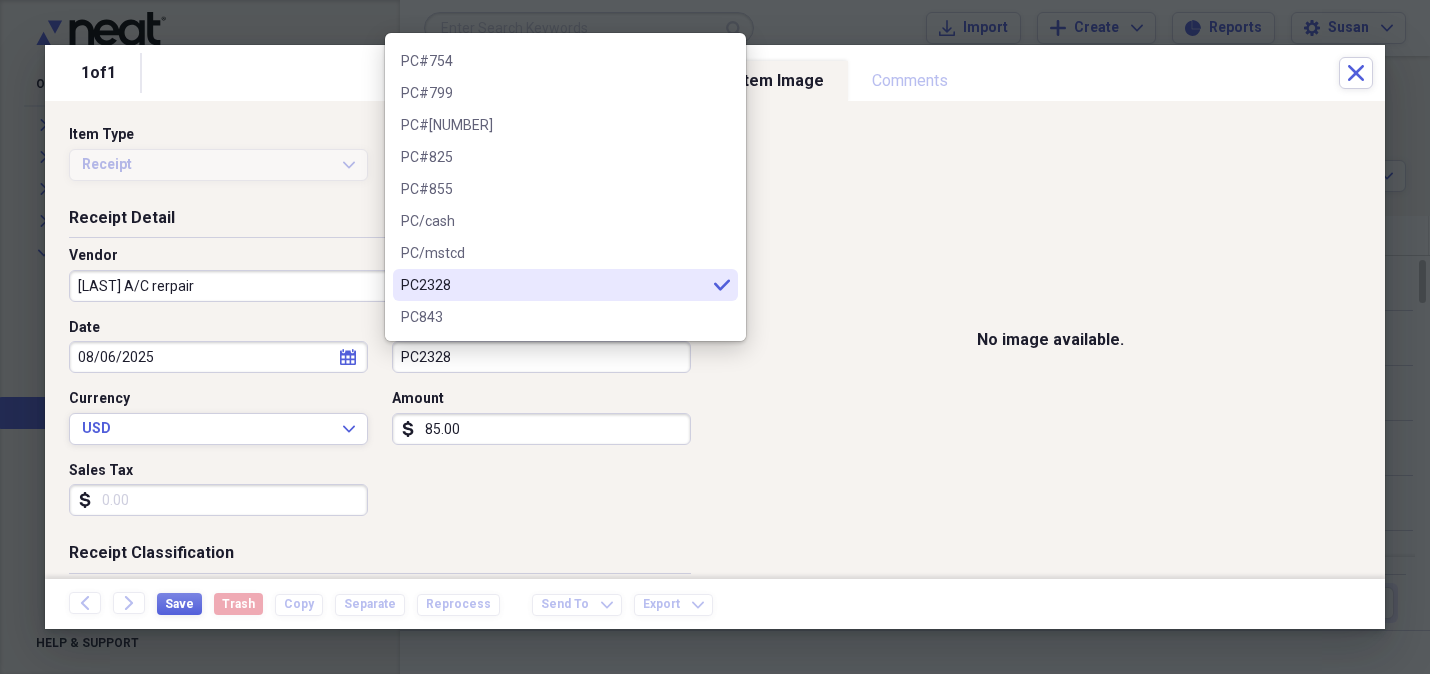 click on "PC2328" at bounding box center [541, 357] 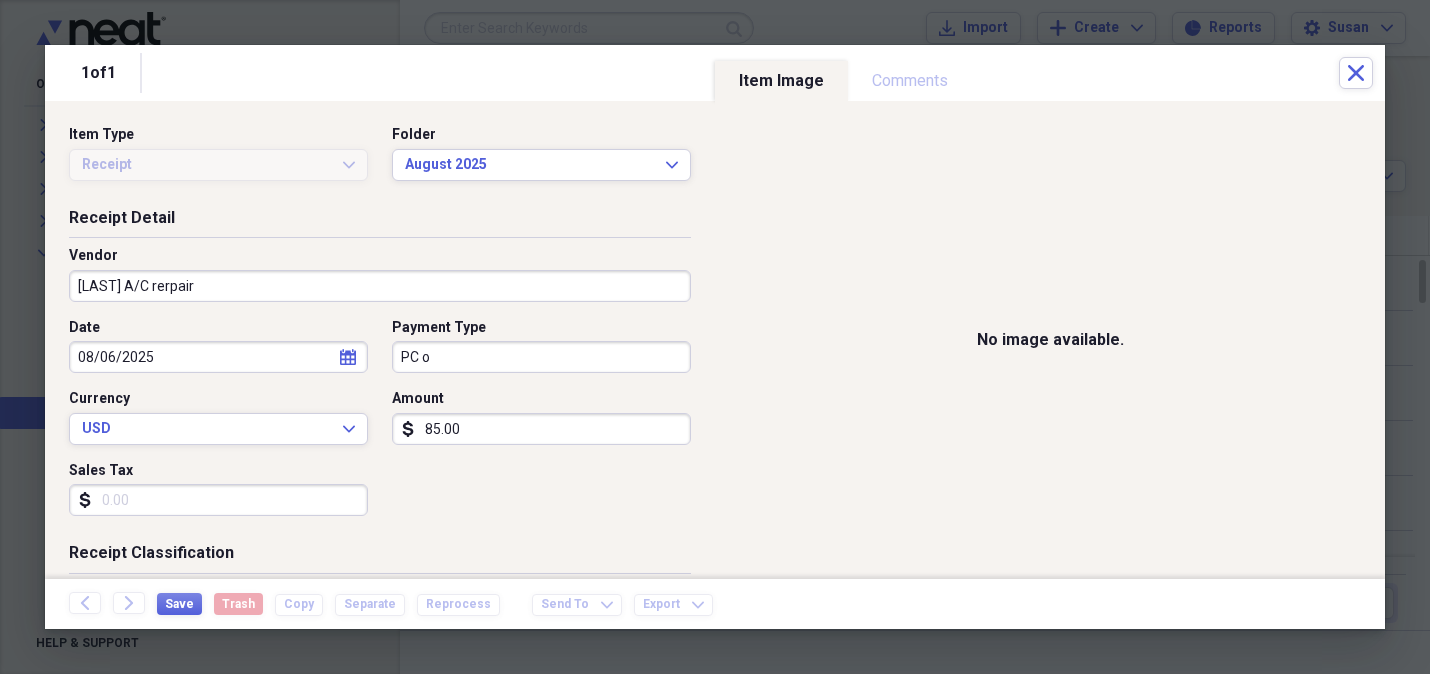 type on "PC2328" 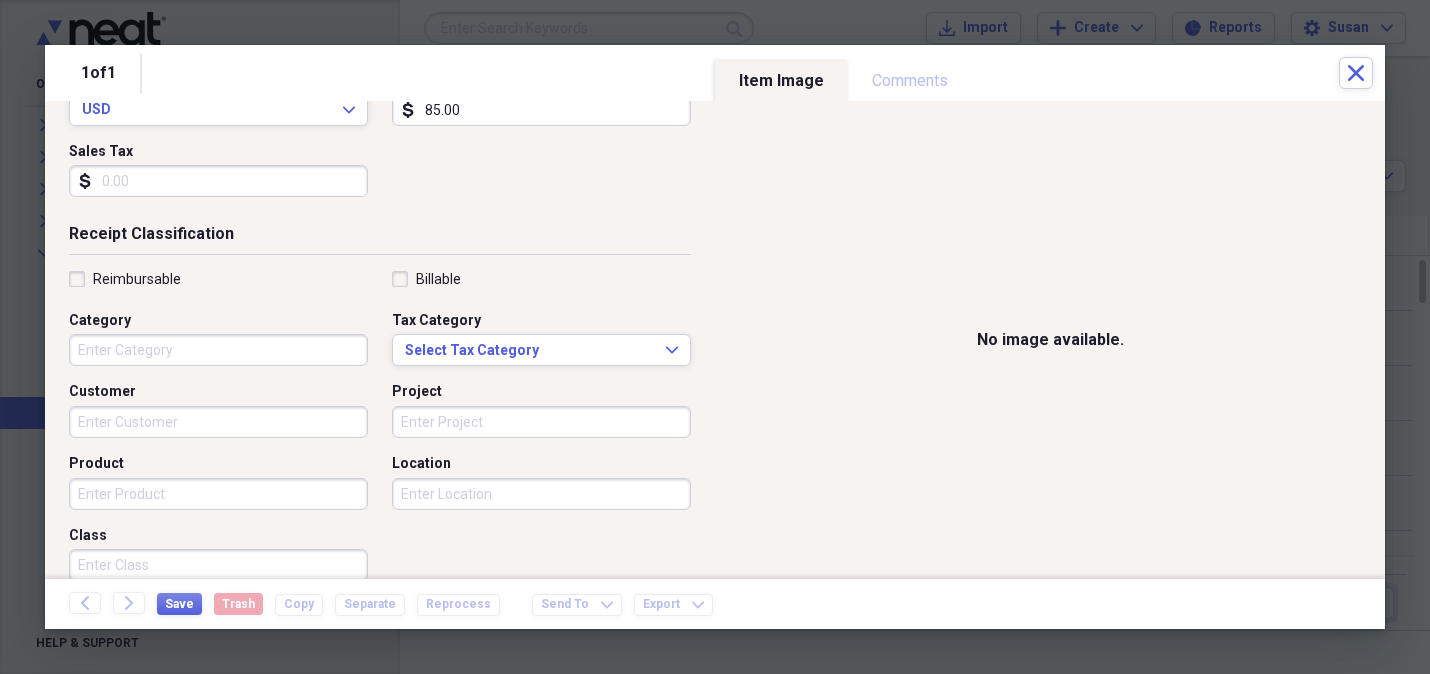 scroll, scrollTop: 307, scrollLeft: 0, axis: vertical 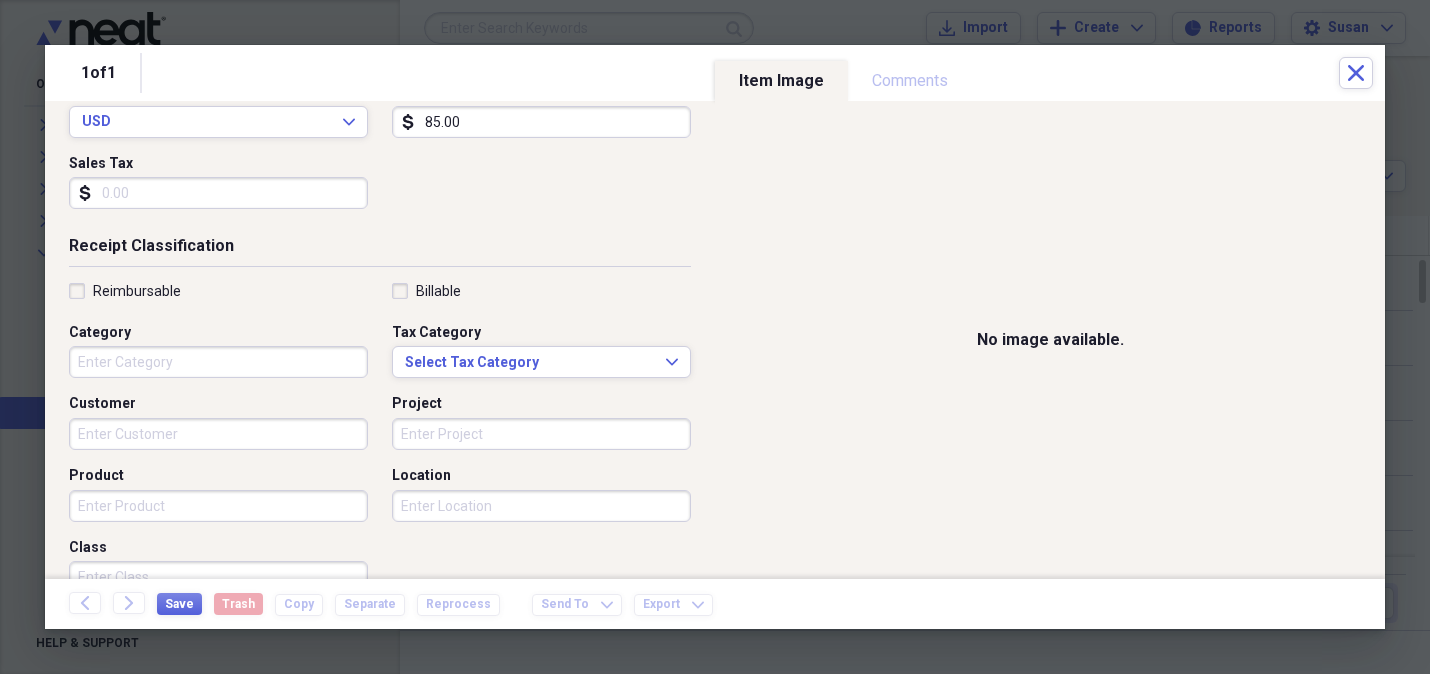 click on "Category" at bounding box center (218, 362) 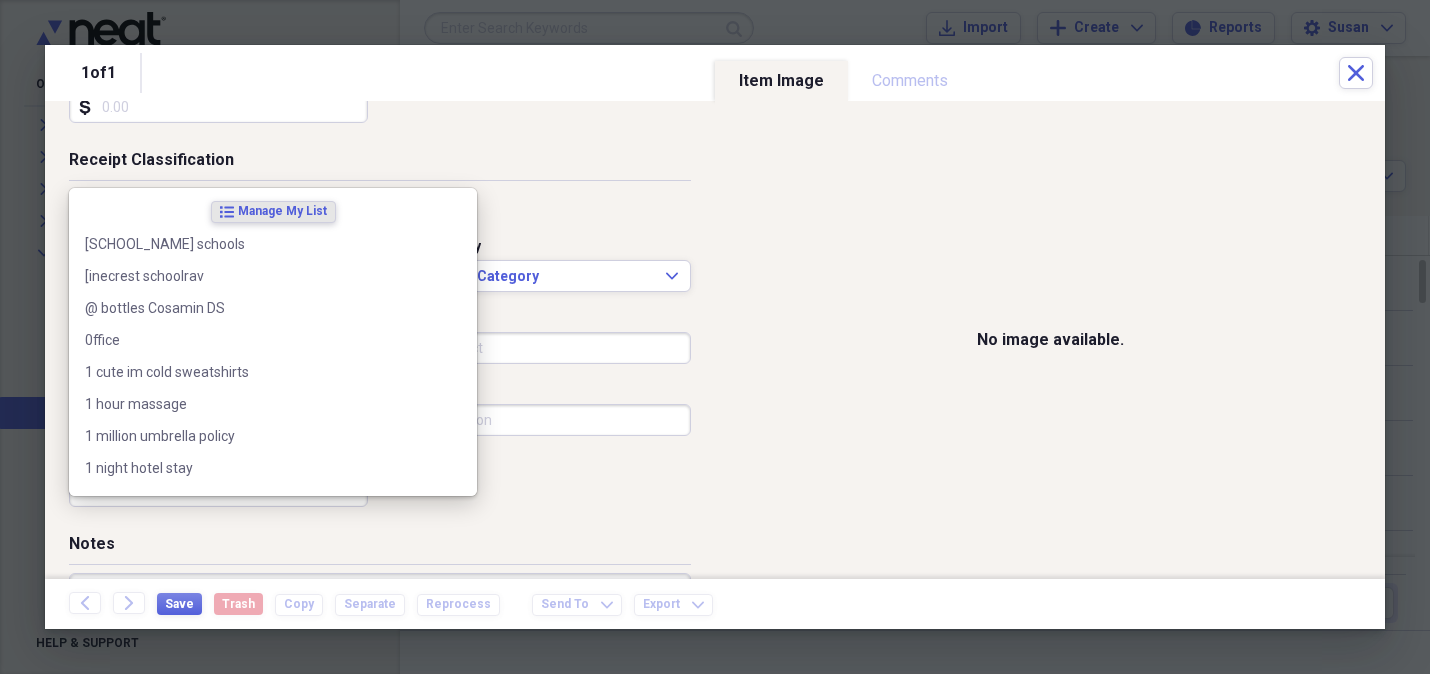 scroll, scrollTop: 542, scrollLeft: 0, axis: vertical 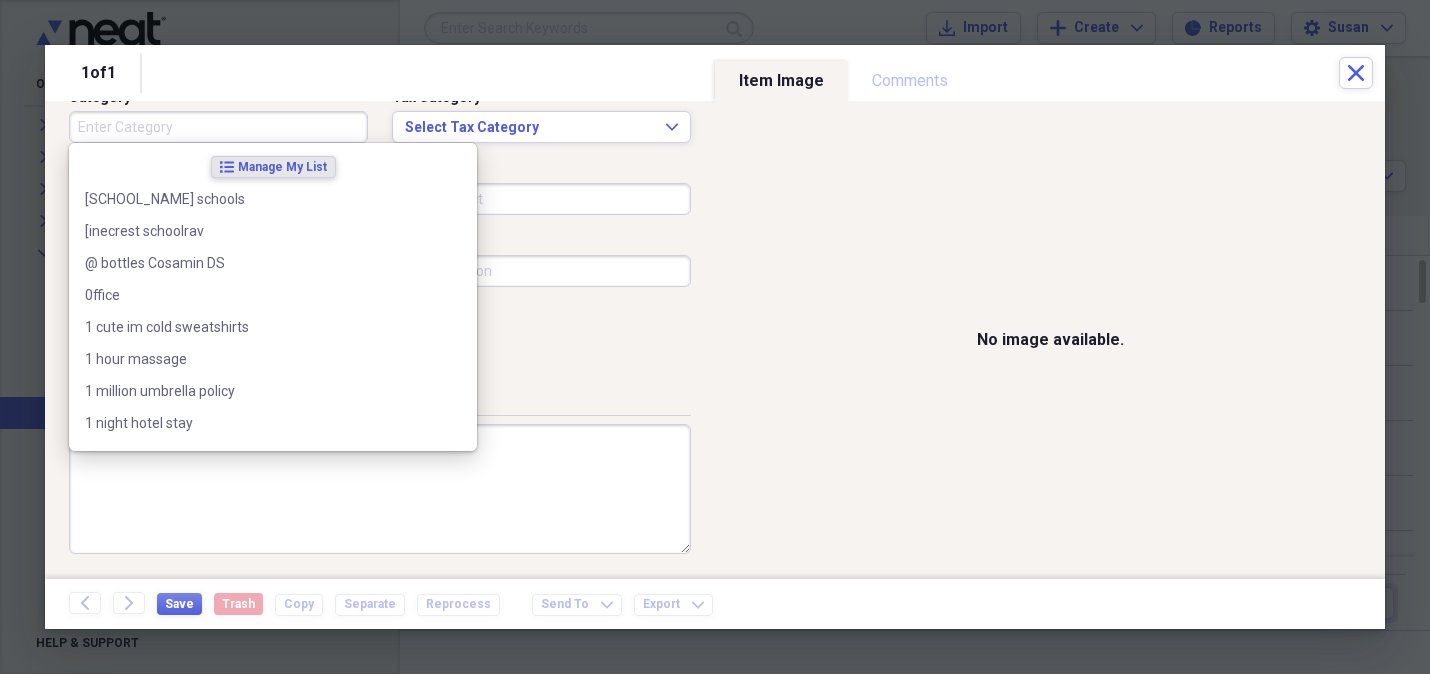 drag, startPoint x: 800, startPoint y: 254, endPoint x: 770, endPoint y: 272, distance: 34.98571 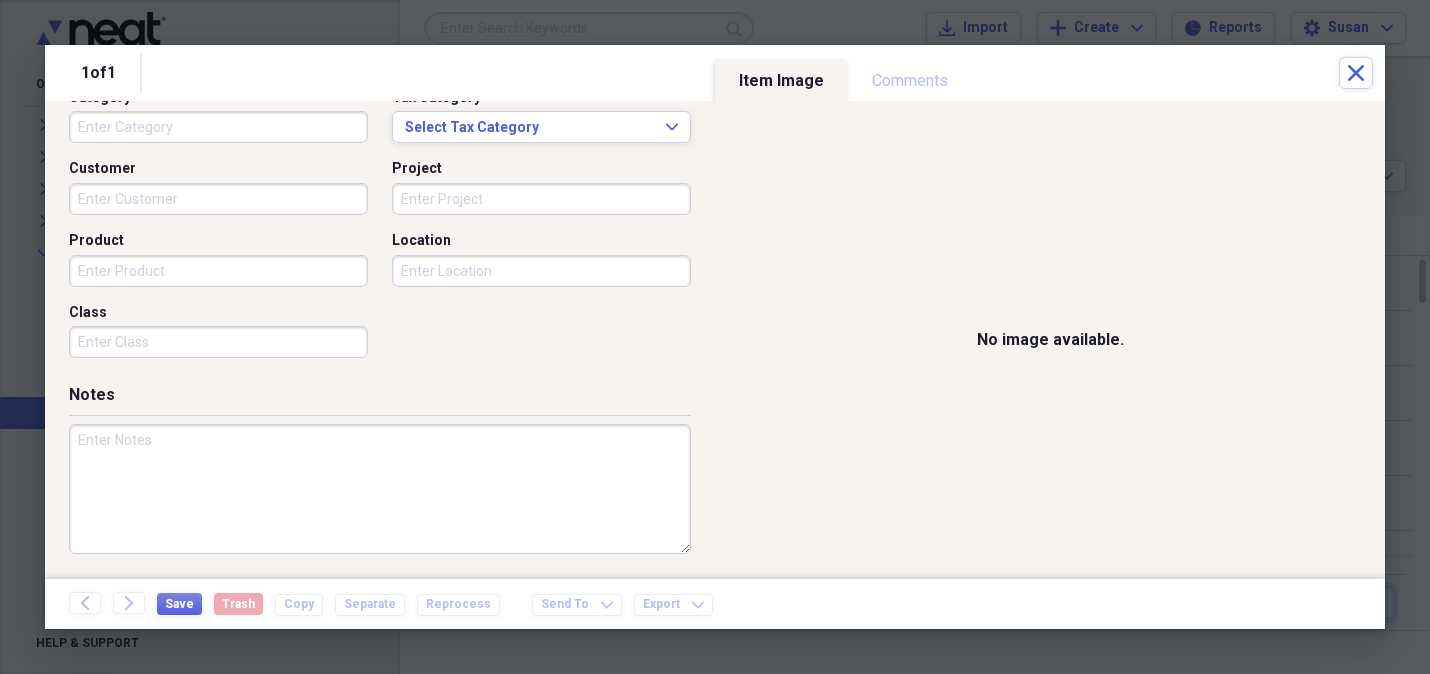 click on "Category" at bounding box center (218, 127) 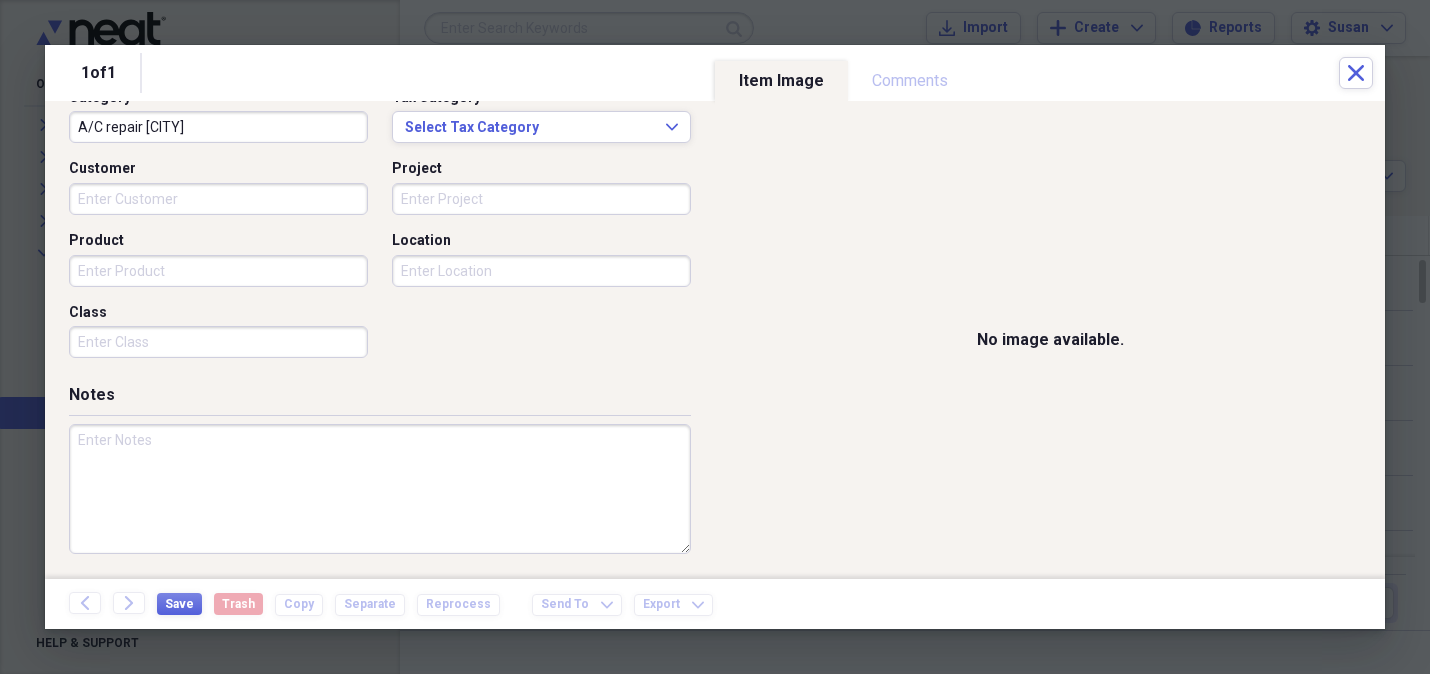 type on "A/C repair [CITY]" 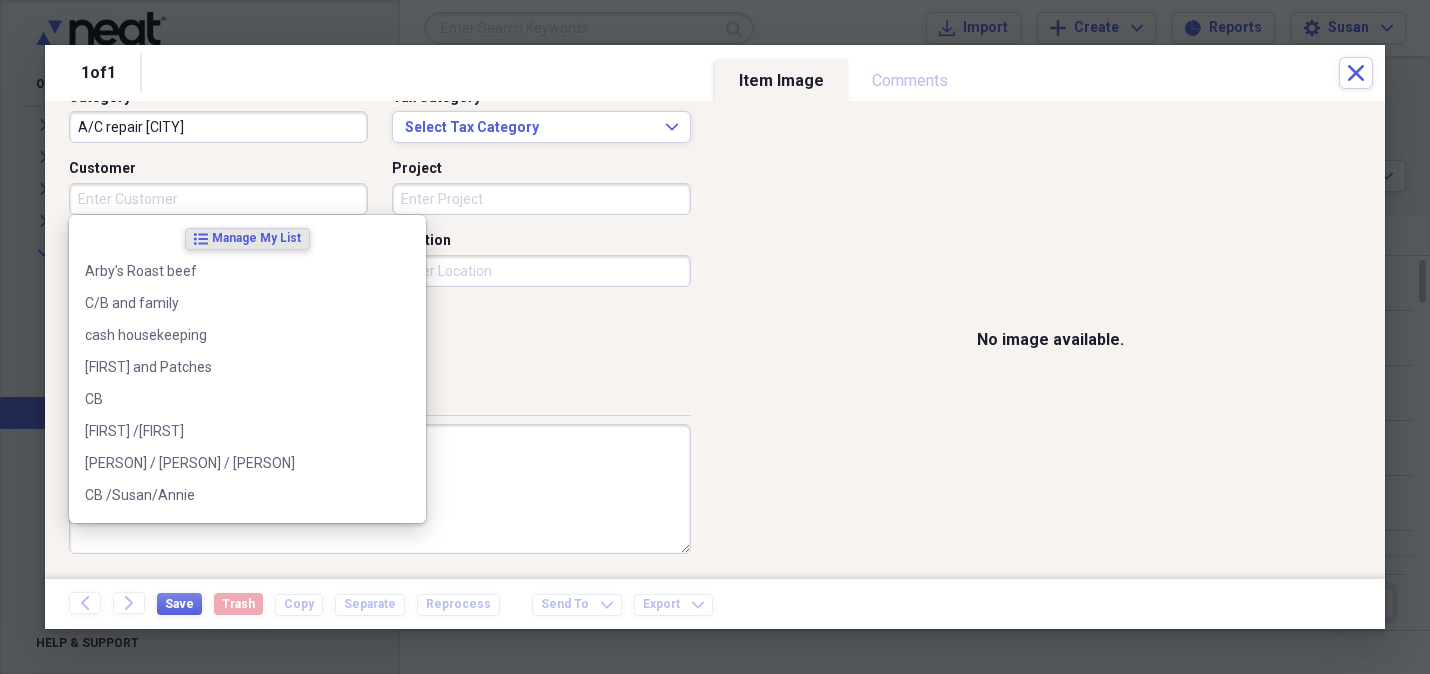 click on "Customer" at bounding box center (218, 199) 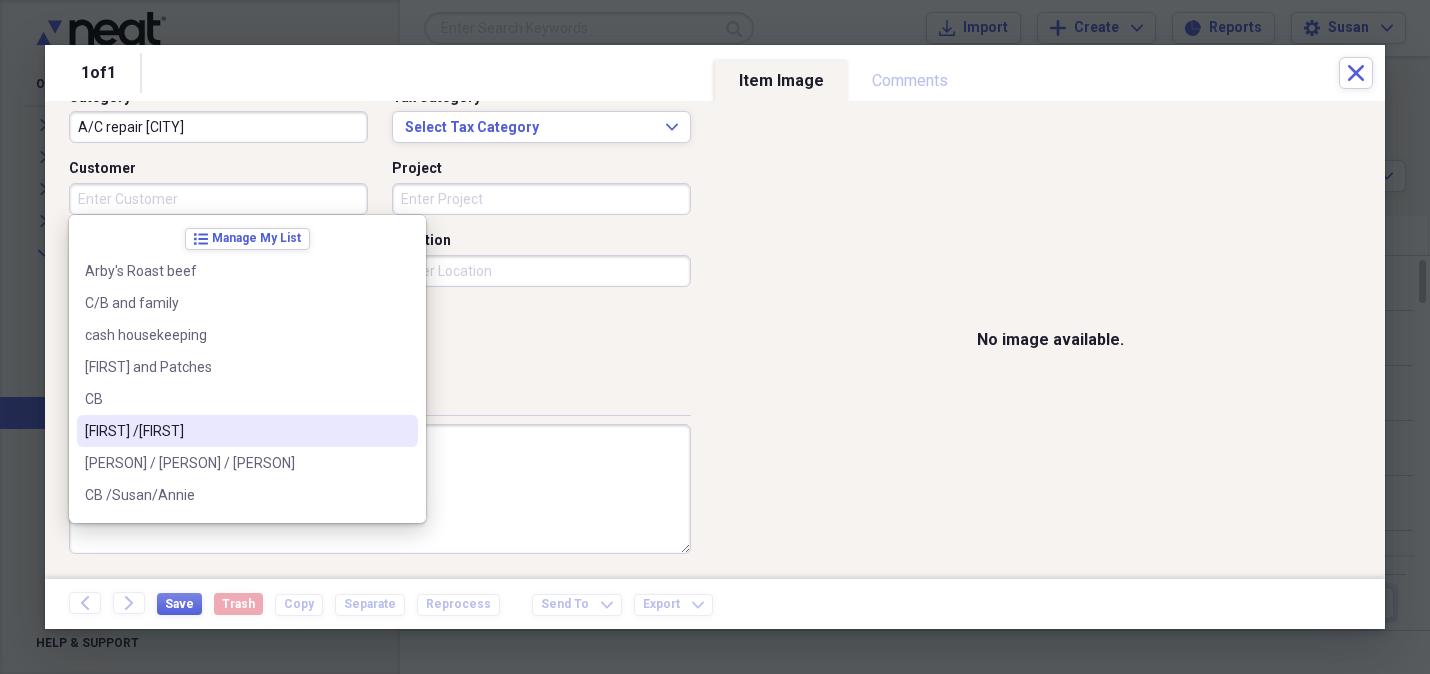 click on "[FIRST] /[FIRST]" at bounding box center [235, 431] 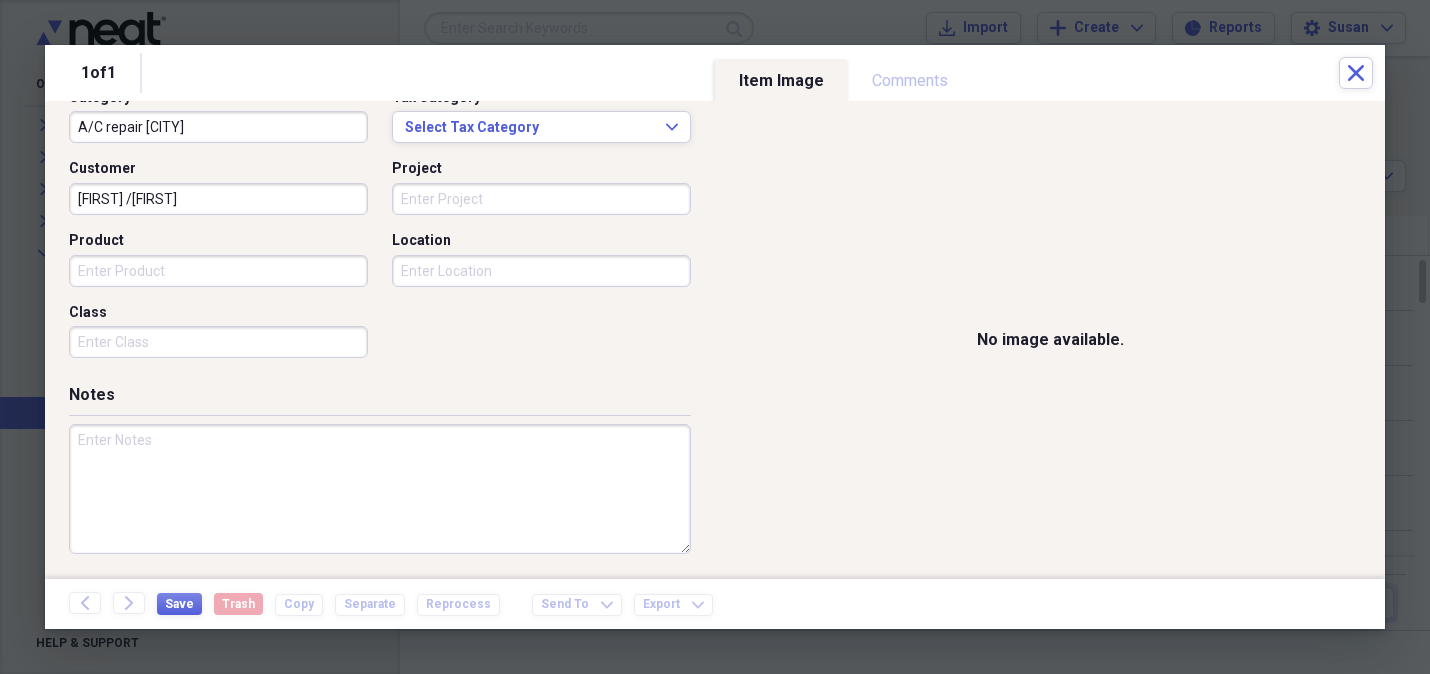 drag, startPoint x: 84, startPoint y: 271, endPoint x: 1141, endPoint y: 231, distance: 1057.7566 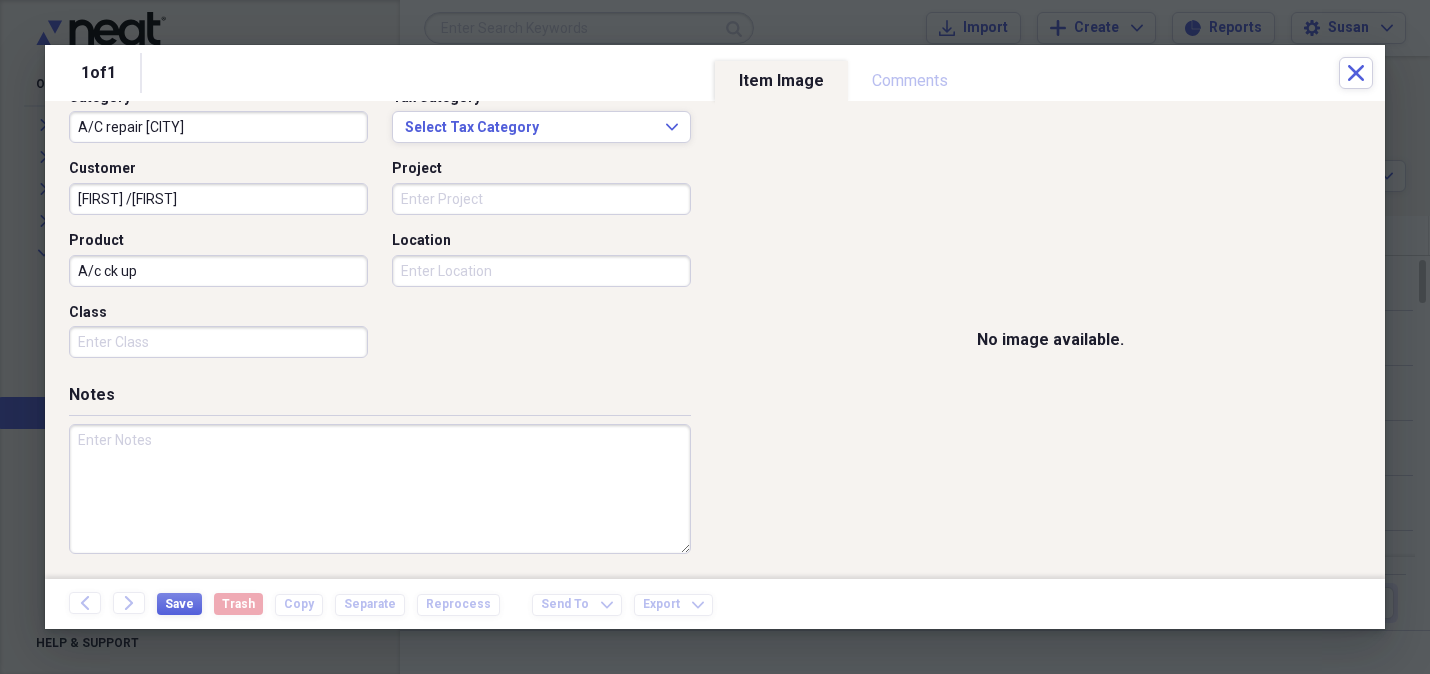 type on "A/c ck up" 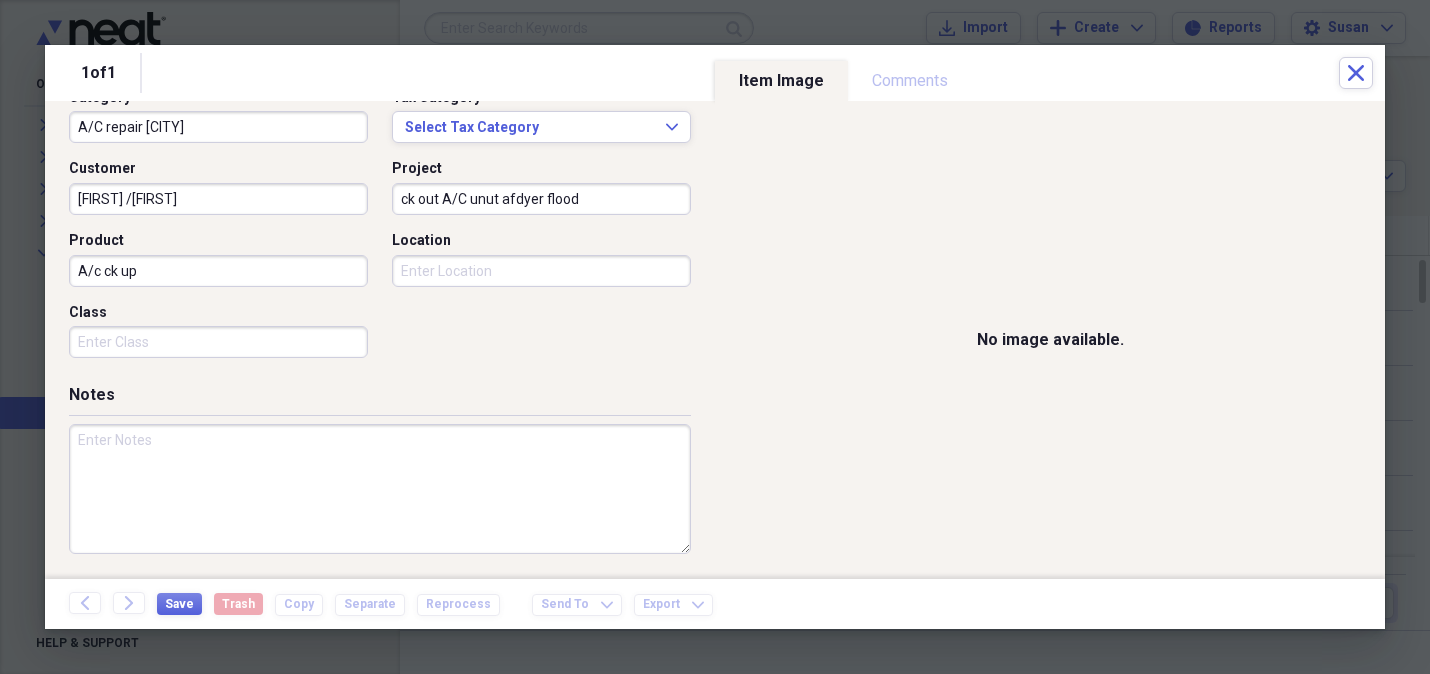 click on "ck out A/C unut afdyer flood" at bounding box center [541, 199] 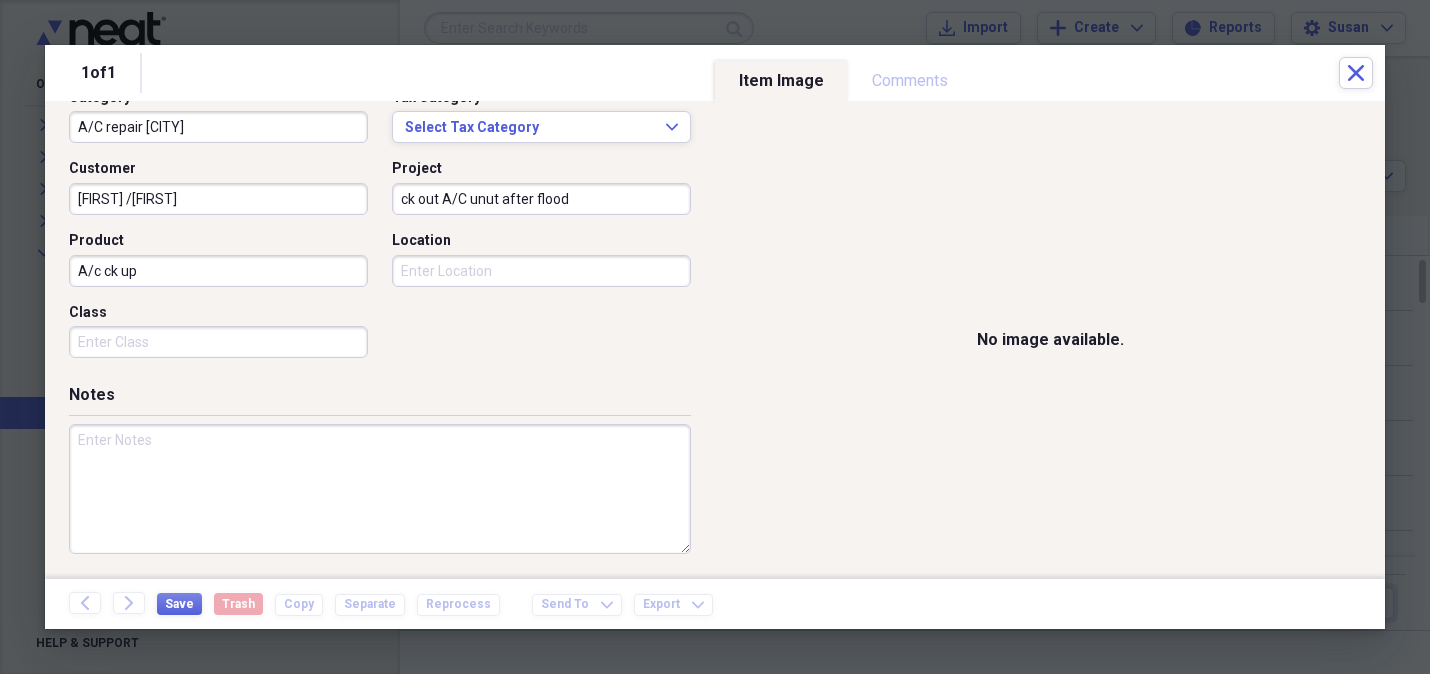 type on "ck out A/C unut after flood" 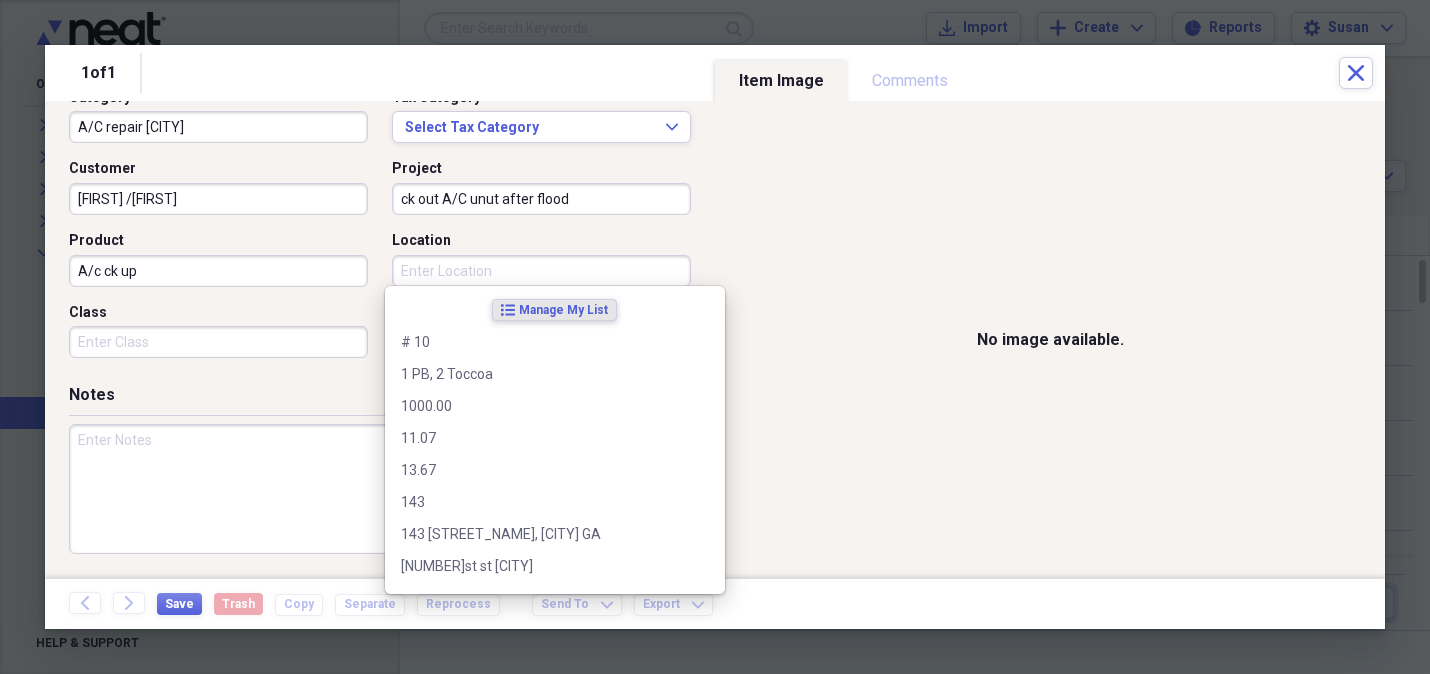 type on "P" 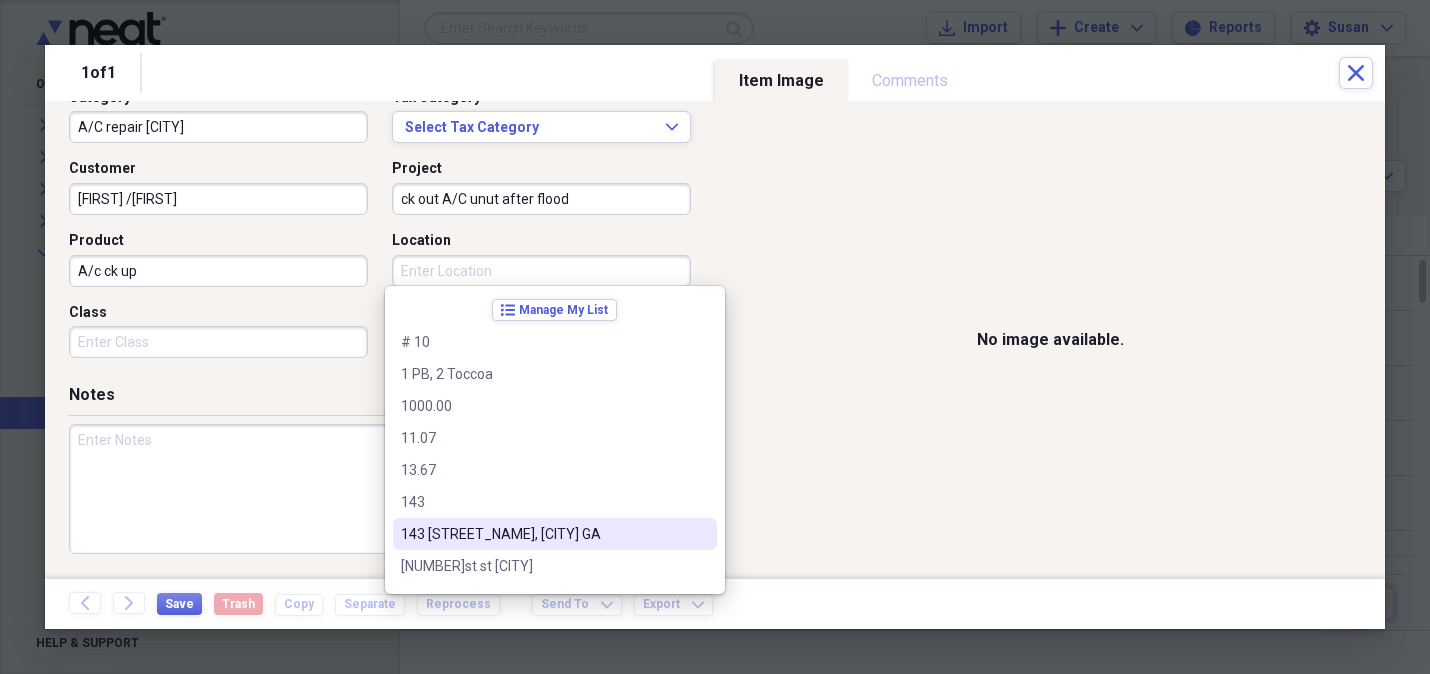 click on "143 [STREET_NAME], [CITY] GA" at bounding box center [543, 534] 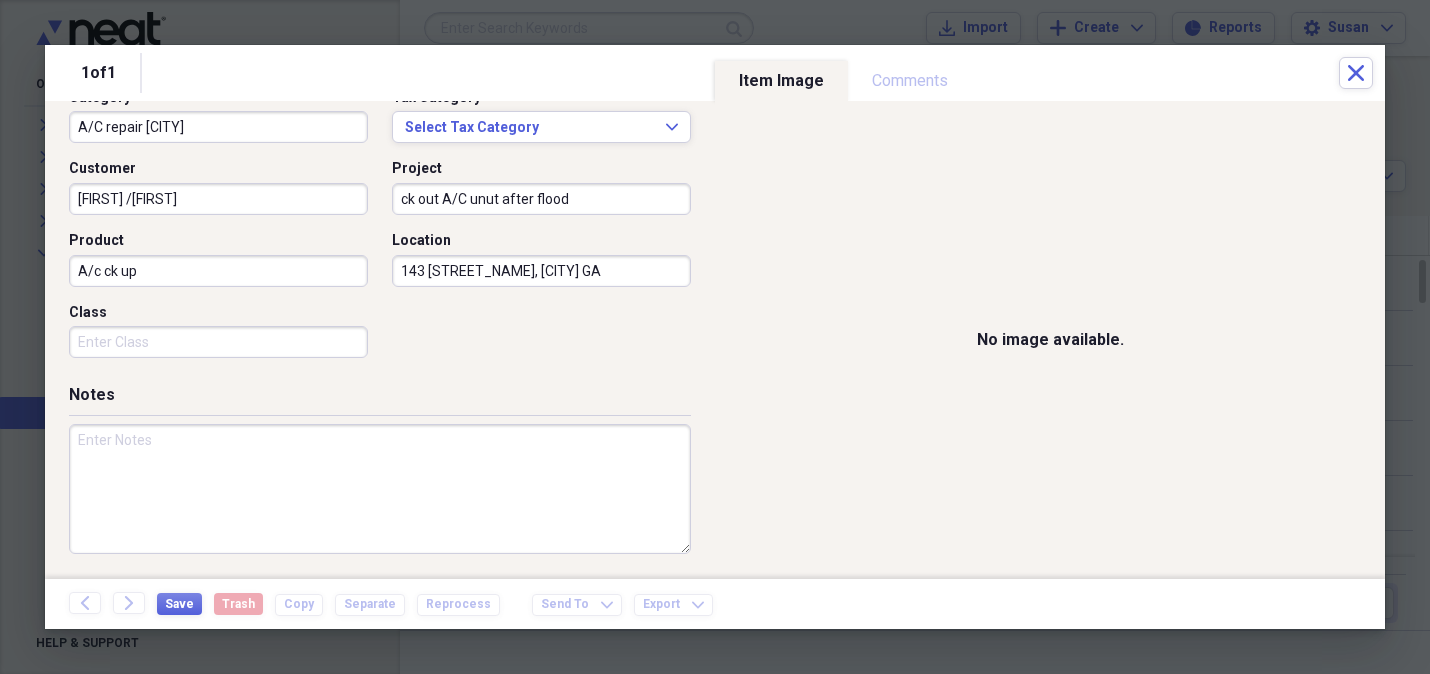 click on "ck out A/C unut after flood" at bounding box center [541, 199] 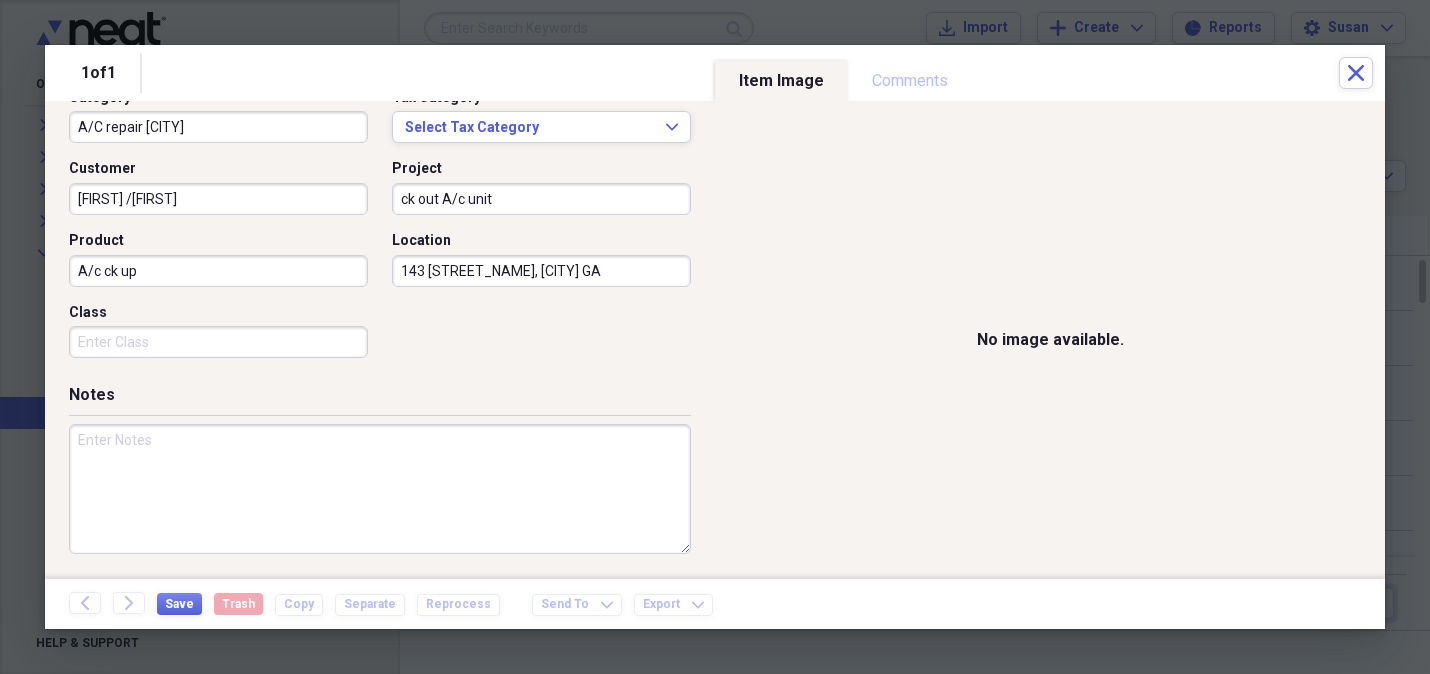 type on "ck out A/c unit" 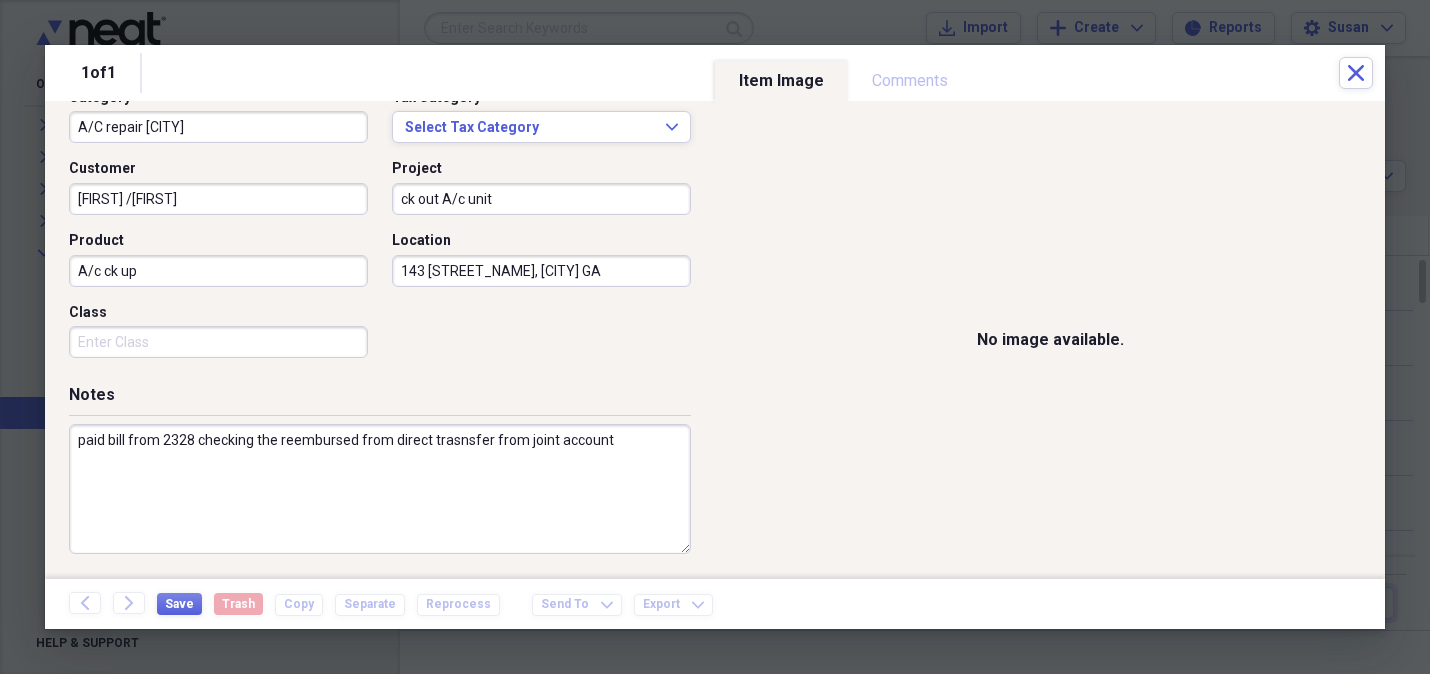click on "paid bill from 2328 checking the reembursed from direct trasnsfer from joint account" at bounding box center (380, 489) 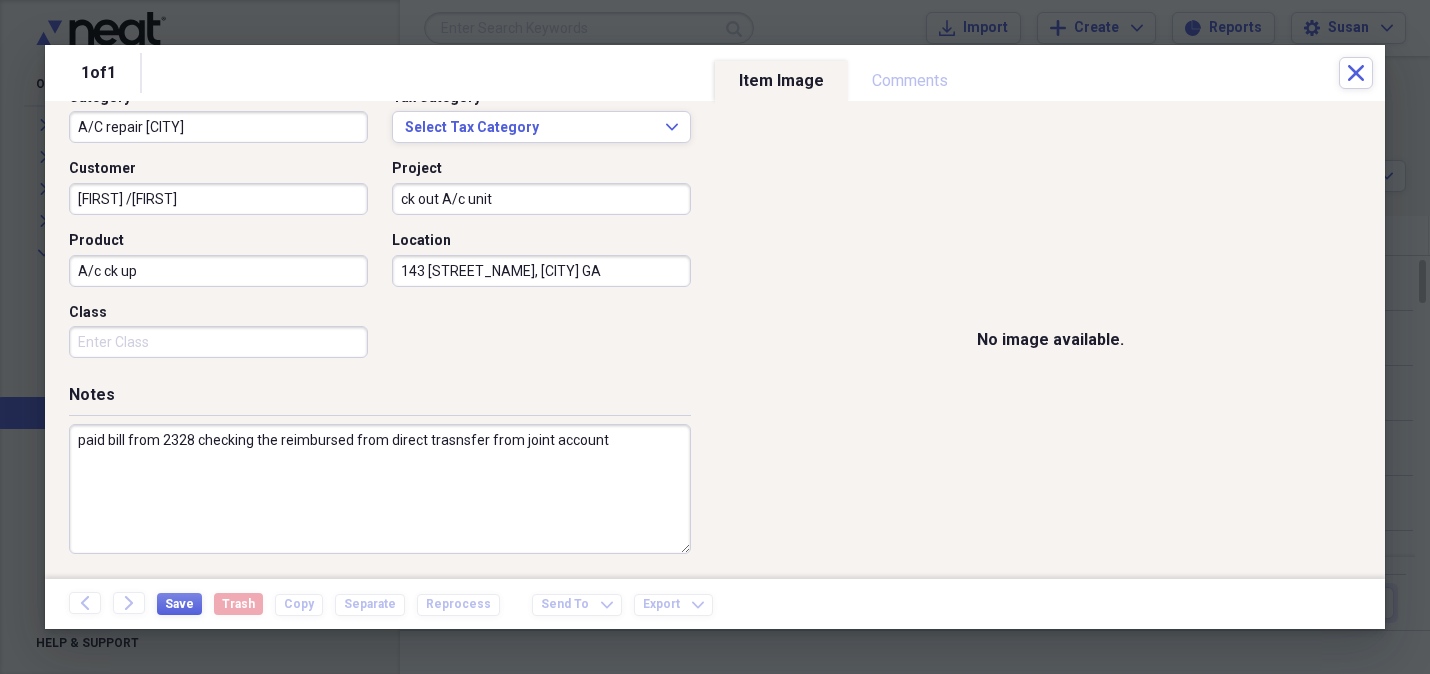 click on "paid bill from 2328 checking the reimbursed from direct trasnsfer from joint account" at bounding box center (380, 489) 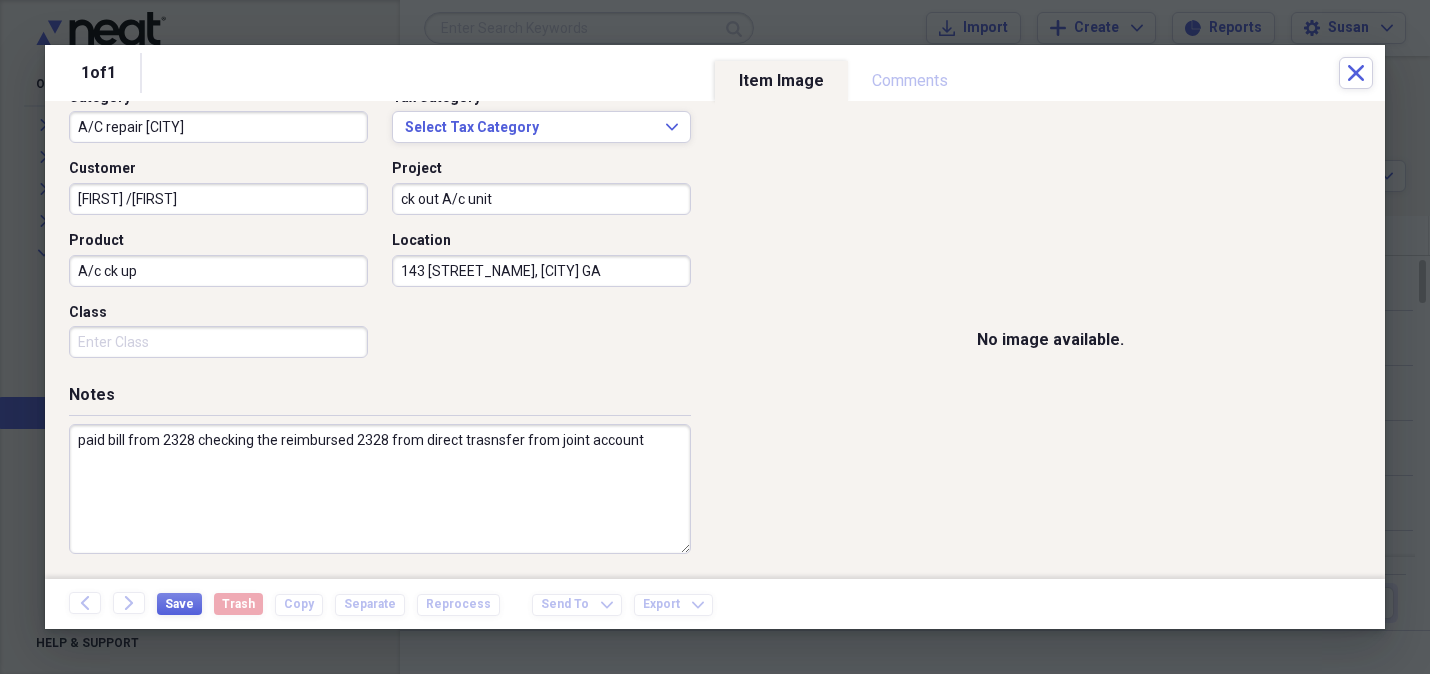 click on "paid bill from 2328 checking the reimbursed 2328 from direct trasnsfer from joint account" at bounding box center [380, 489] 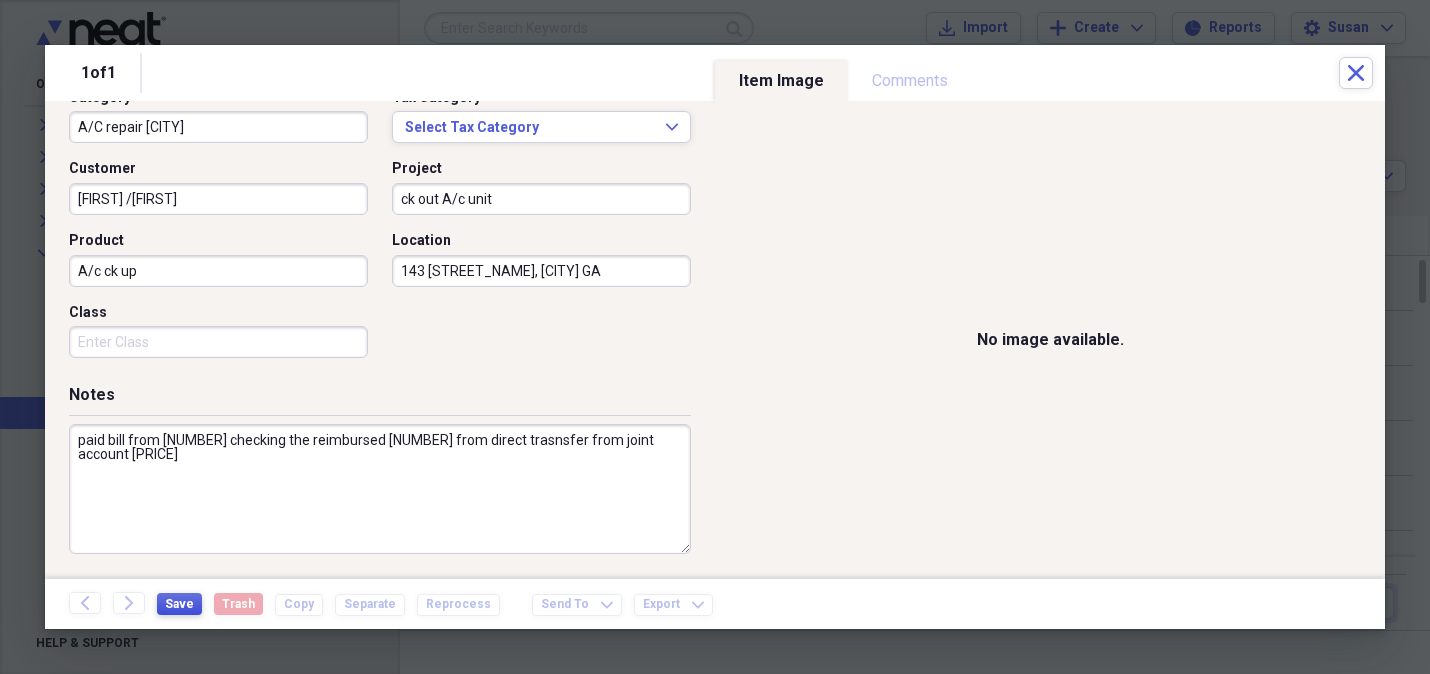 type on "paid bill from [NUMBER] checking the reimbursed [NUMBER] from direct trasnsfer from joint account [PRICE]" 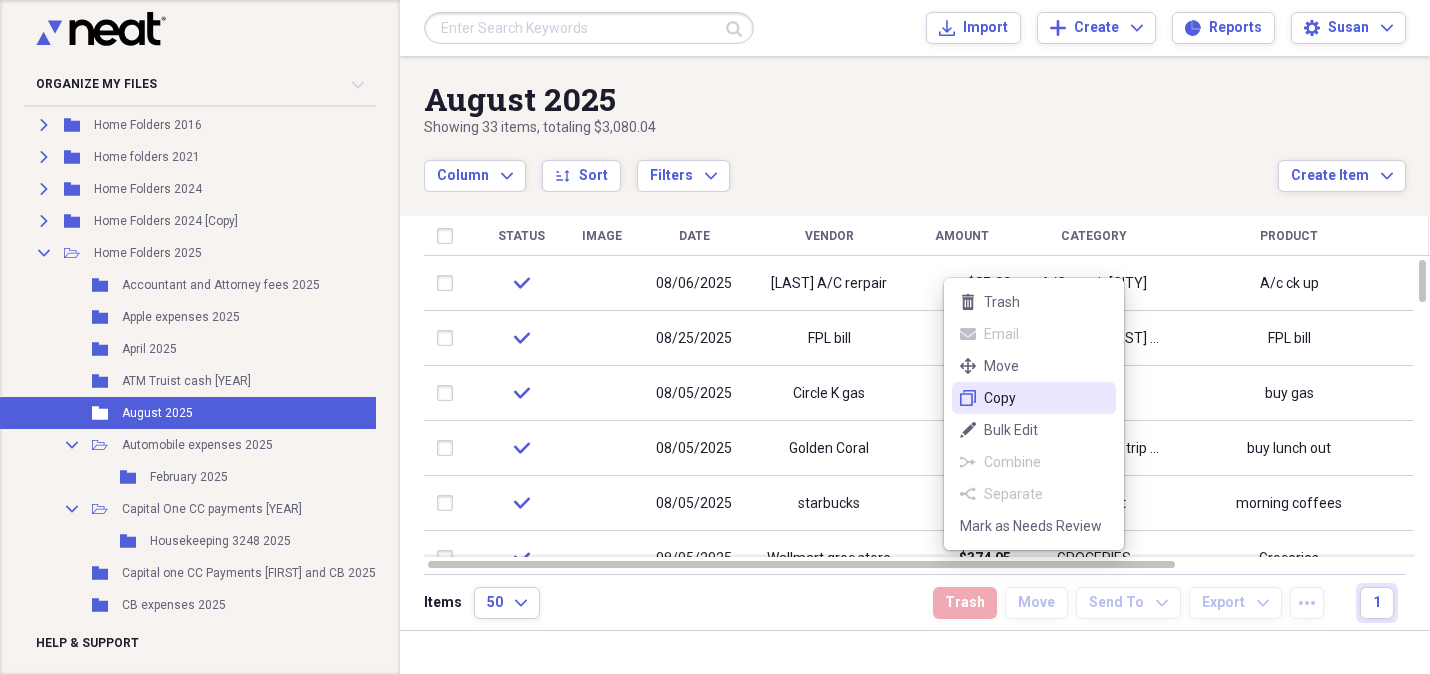 click on "duplicate" 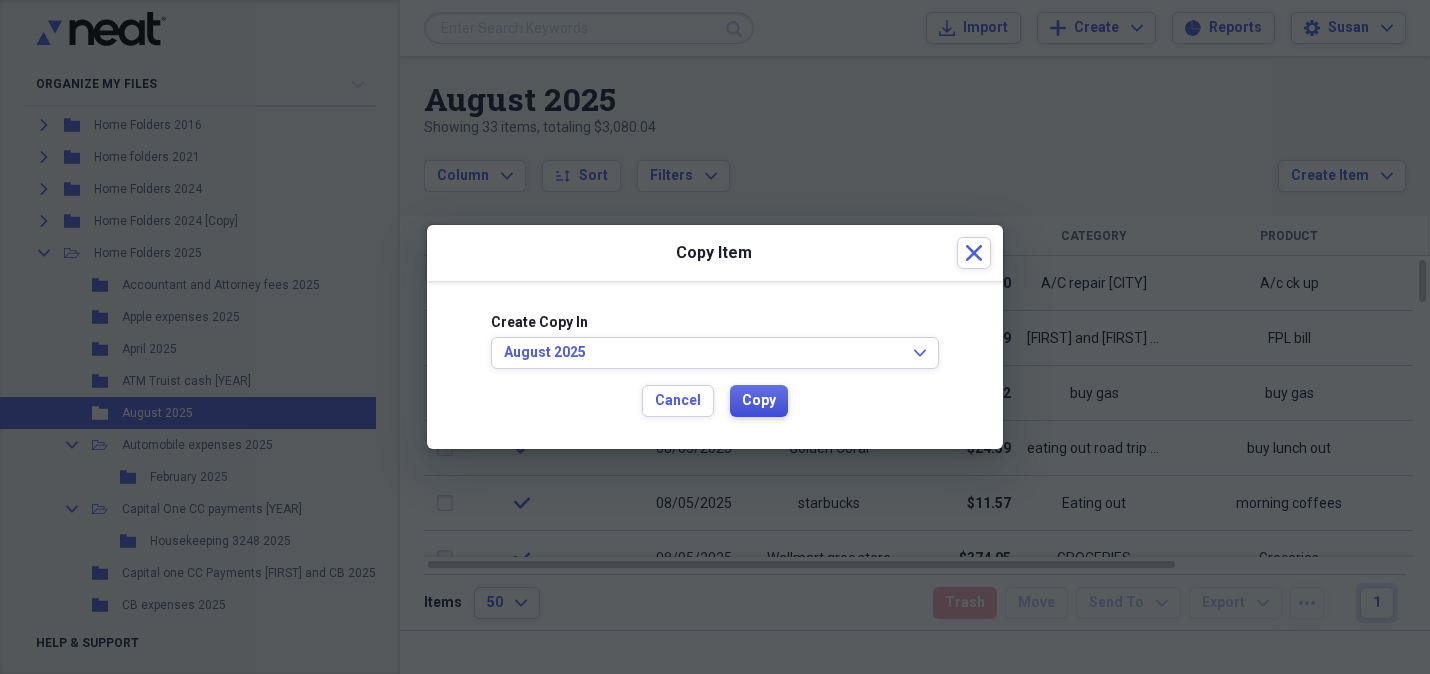 click on "Copy" at bounding box center [759, 401] 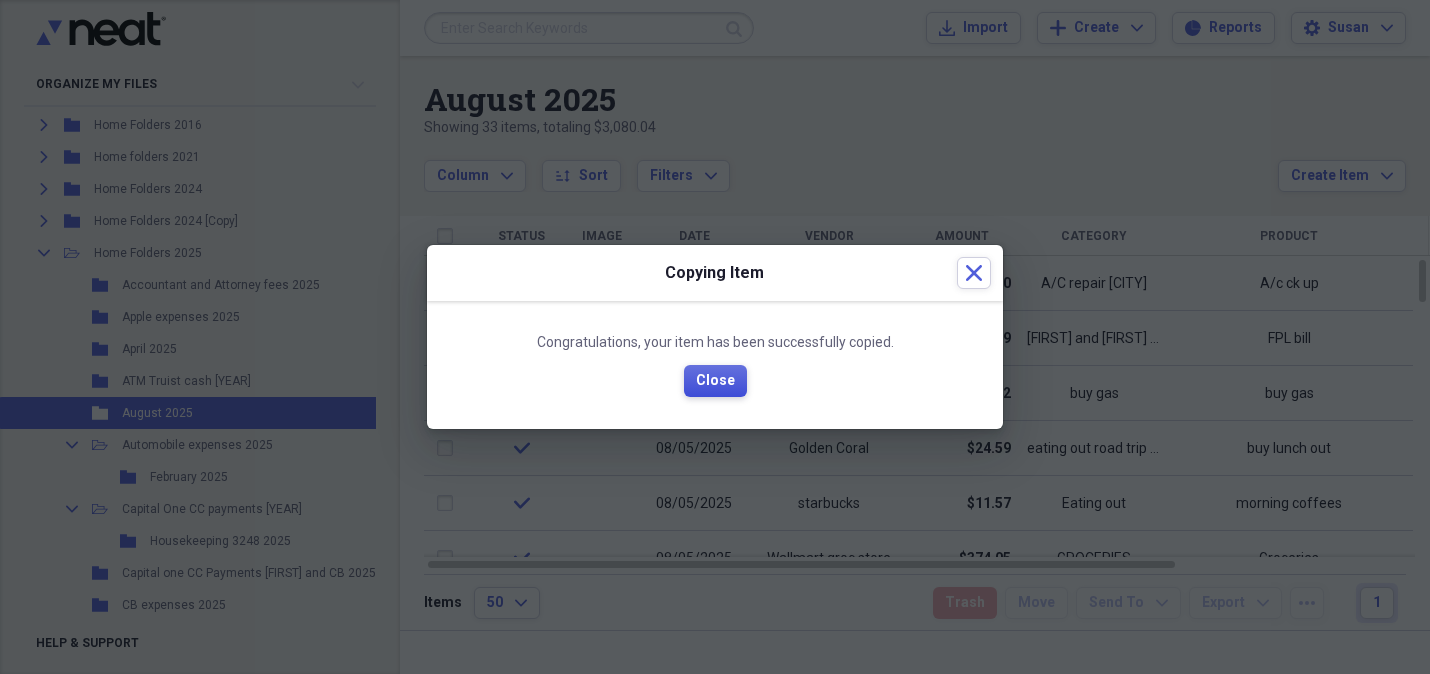 click on "Close" at bounding box center [715, 381] 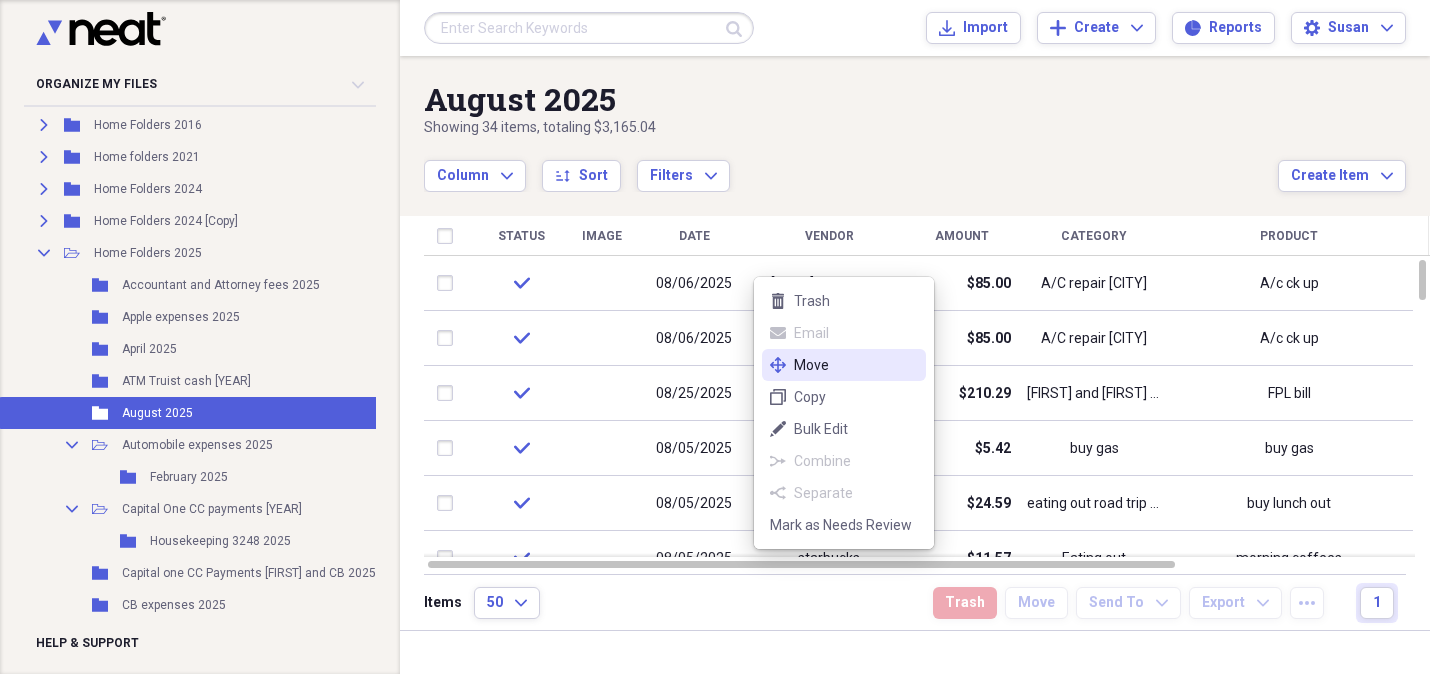 click on "Move" at bounding box center [856, 365] 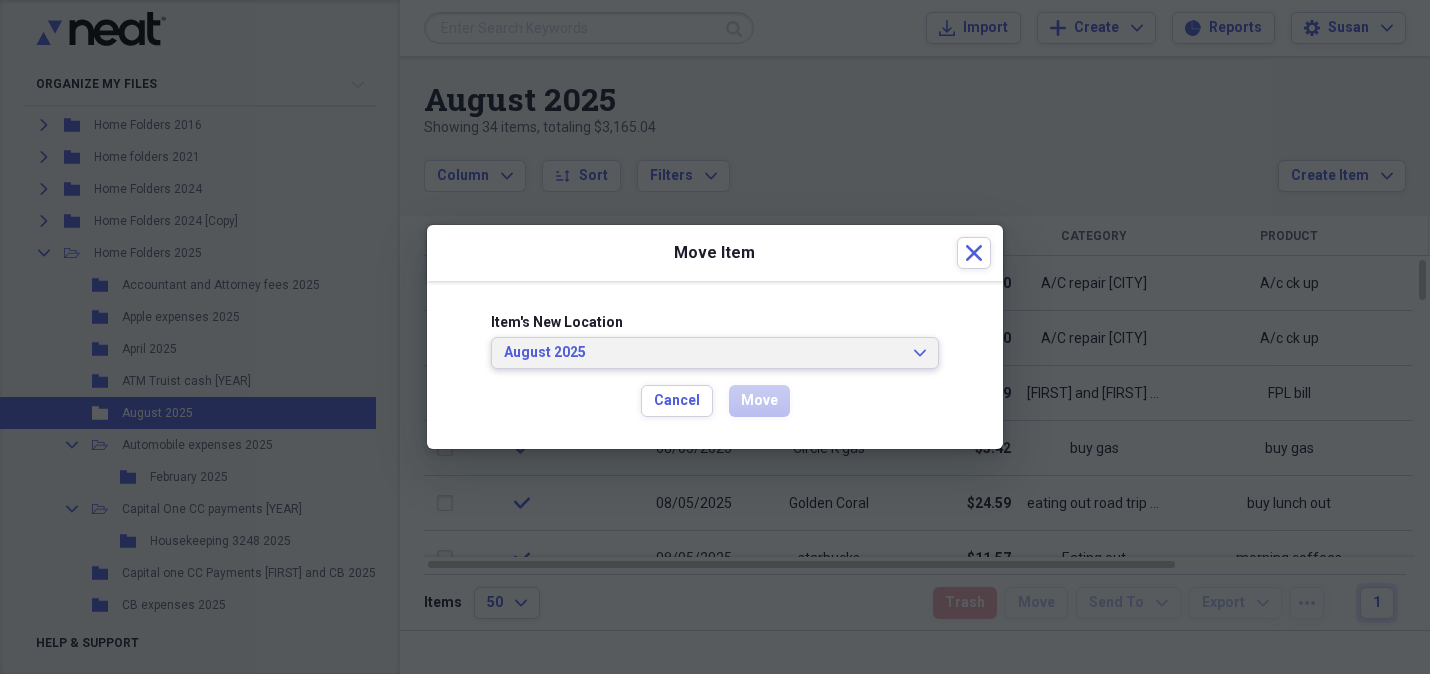 click on "August 2025 Expand" at bounding box center [715, 353] 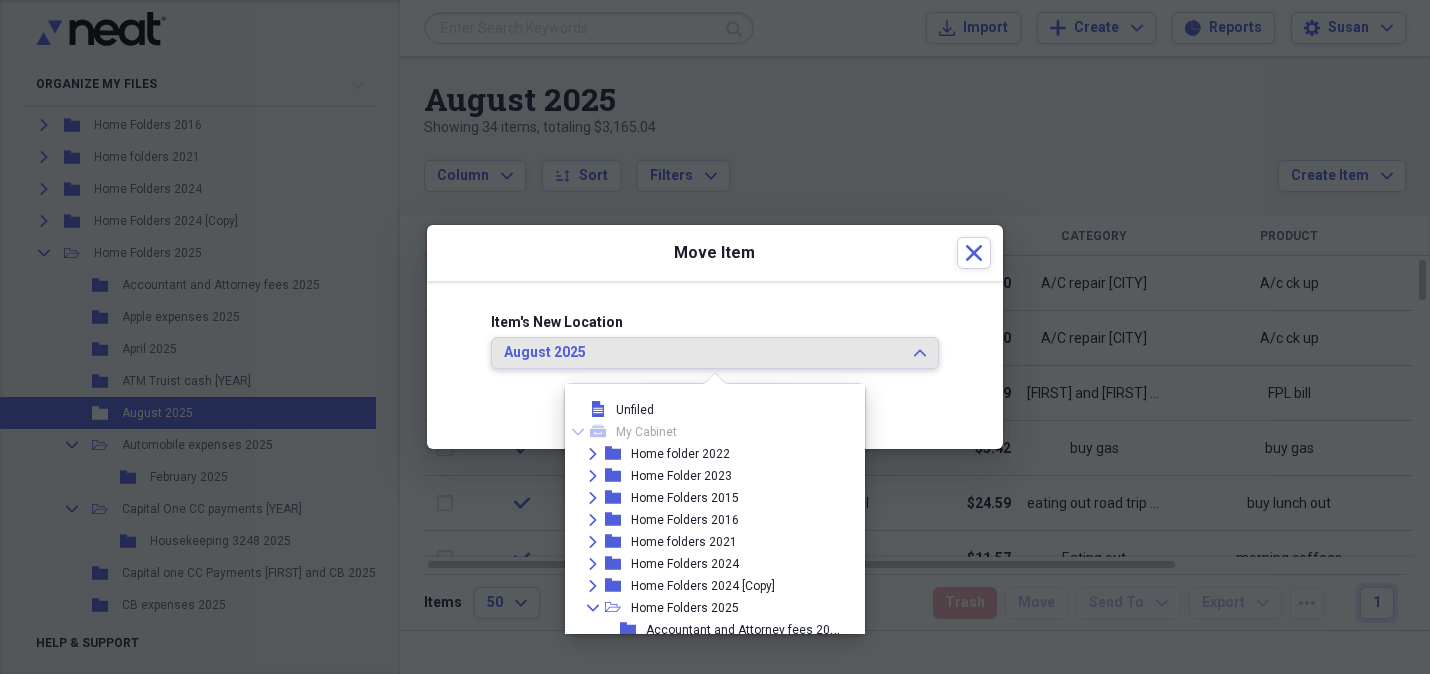 scroll, scrollTop: 216, scrollLeft: 0, axis: vertical 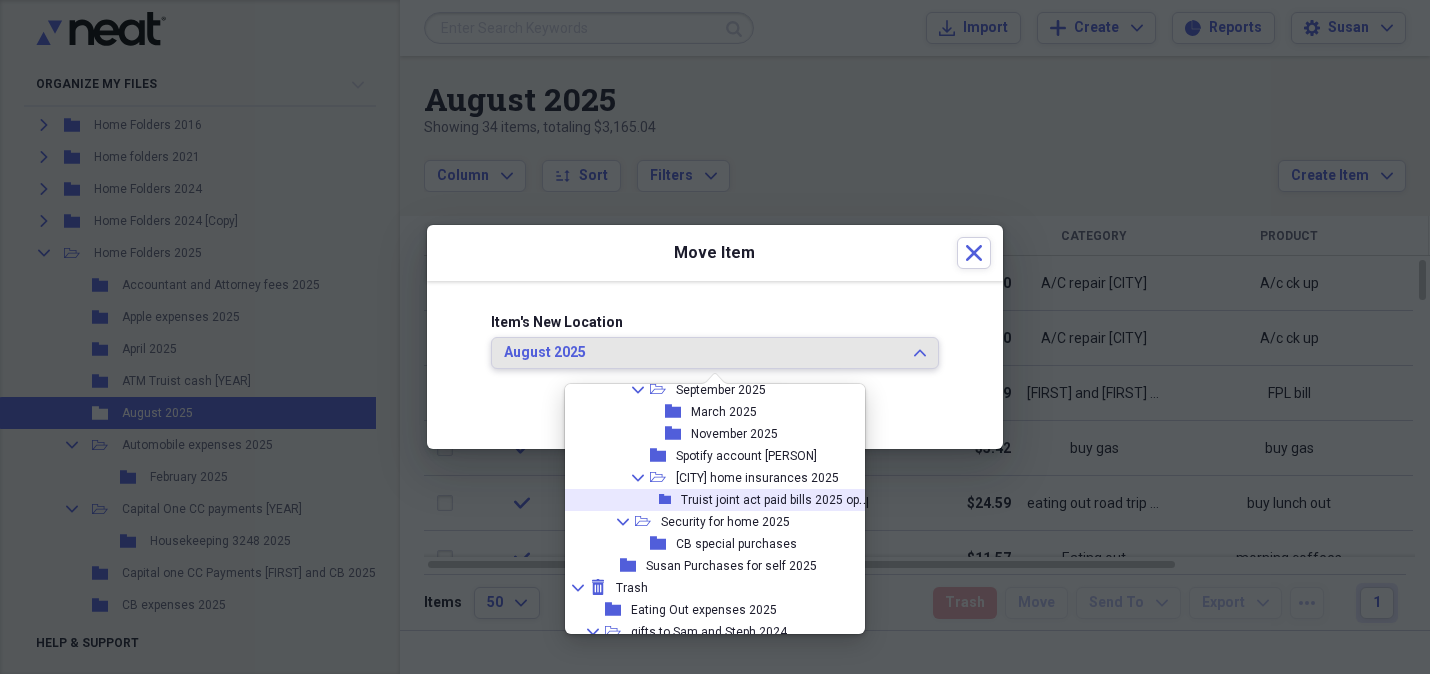 click on "Truist joint act paid bills 2025 open 1/14/2025" at bounding box center [808, 498] 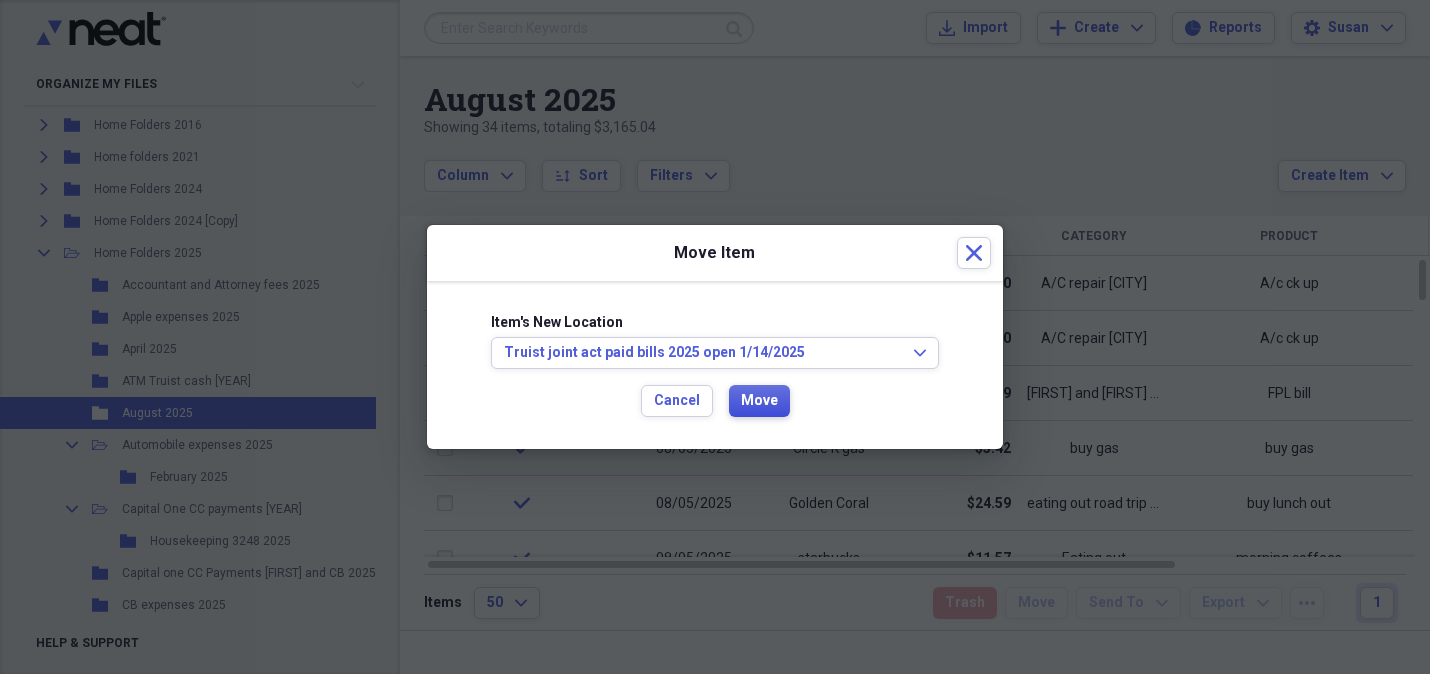 click on "Move" at bounding box center [759, 401] 